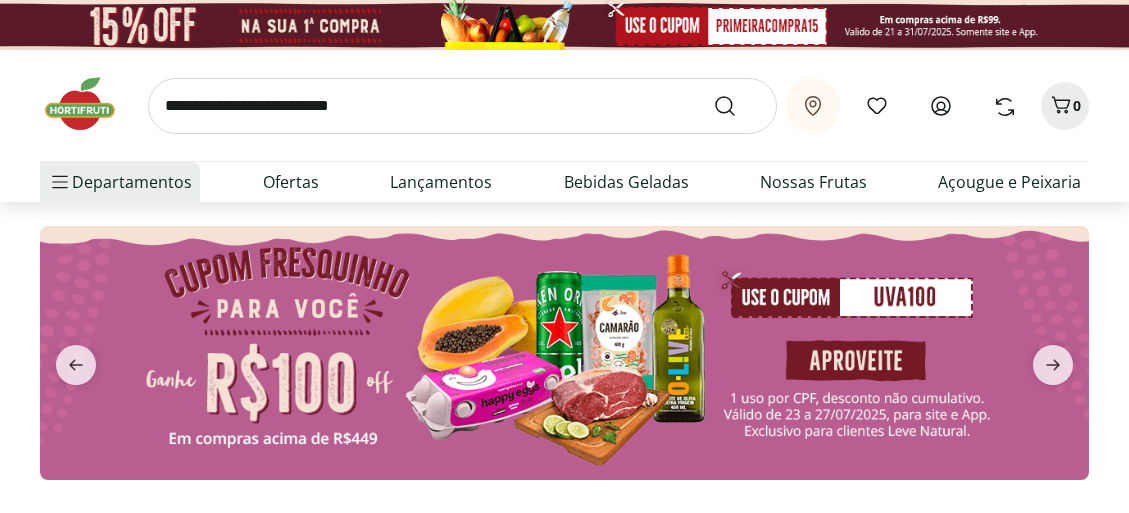 scroll, scrollTop: 0, scrollLeft: 0, axis: both 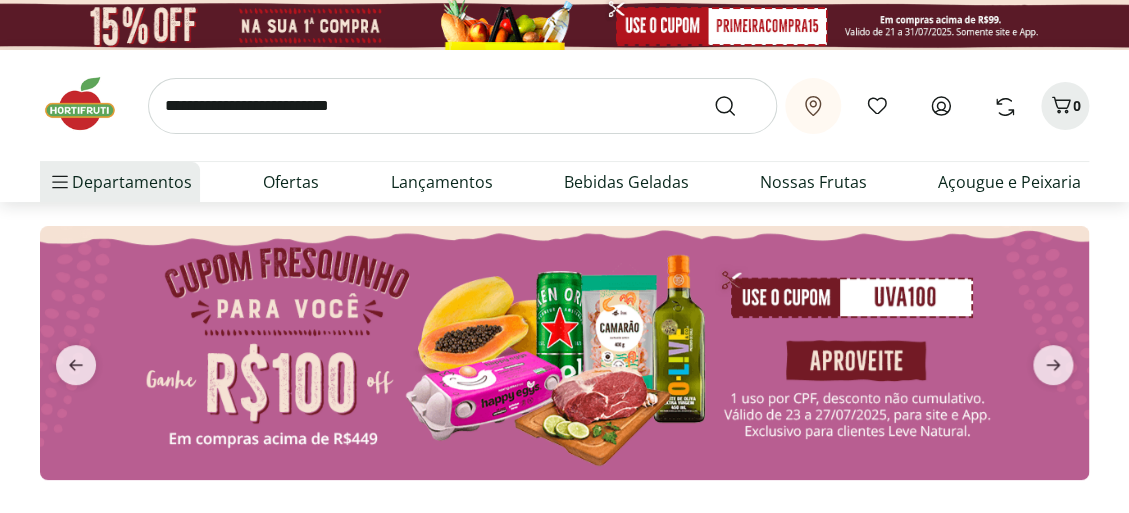 click 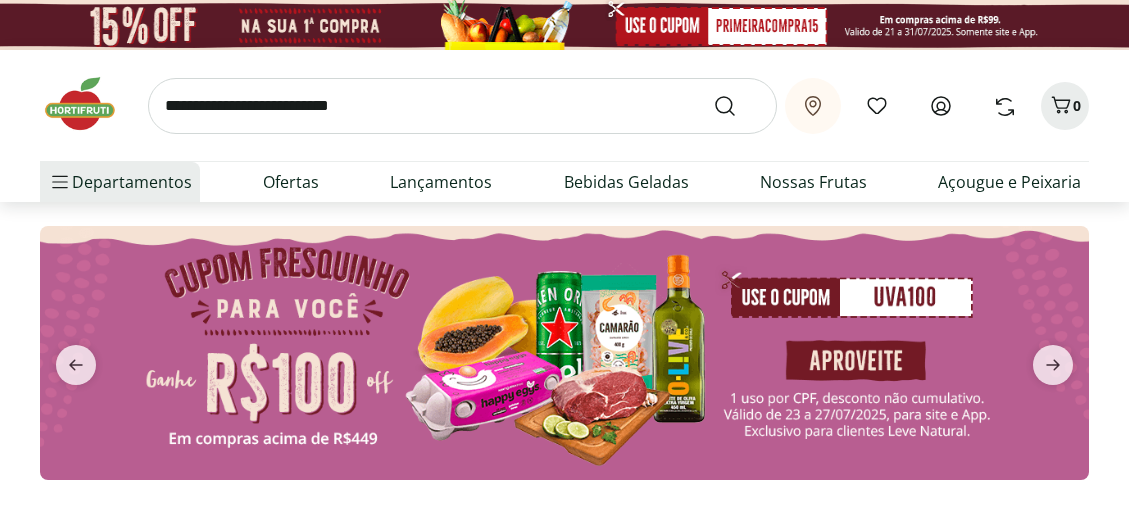 scroll, scrollTop: 0, scrollLeft: 0, axis: both 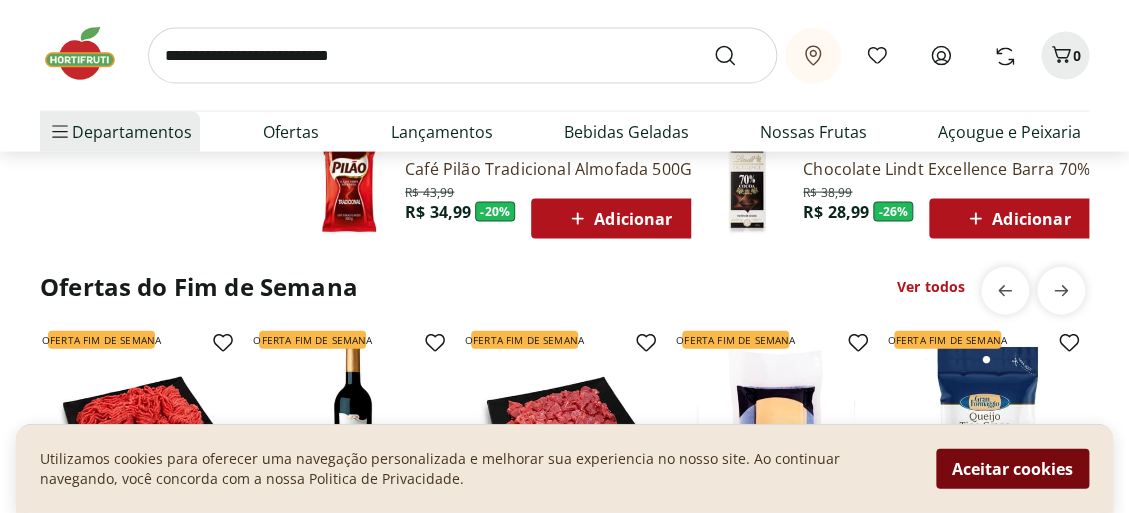 click on "Aceitar cookies" at bounding box center (1012, 469) 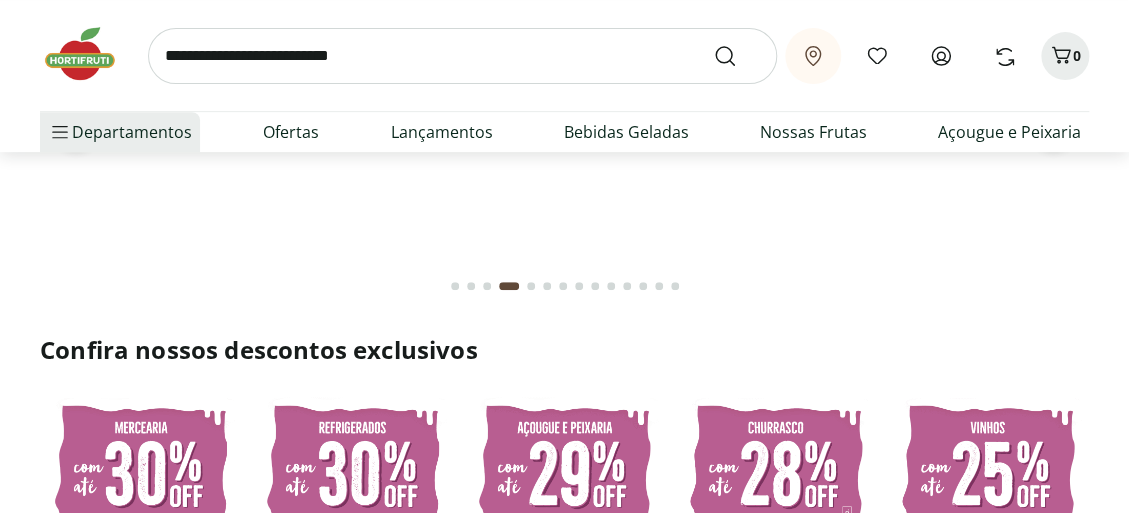 scroll, scrollTop: 0, scrollLeft: 0, axis: both 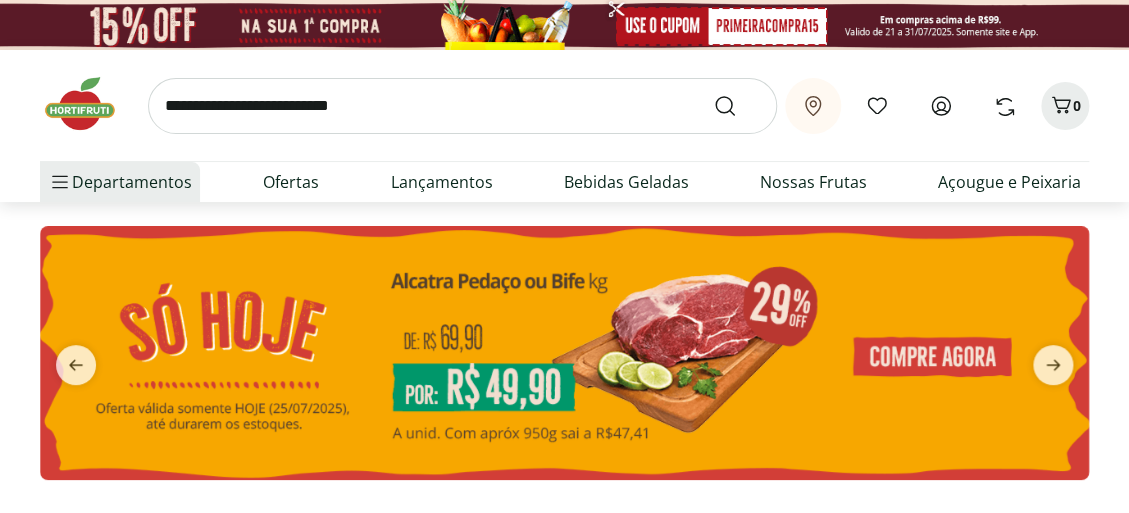 click at bounding box center [462, 106] 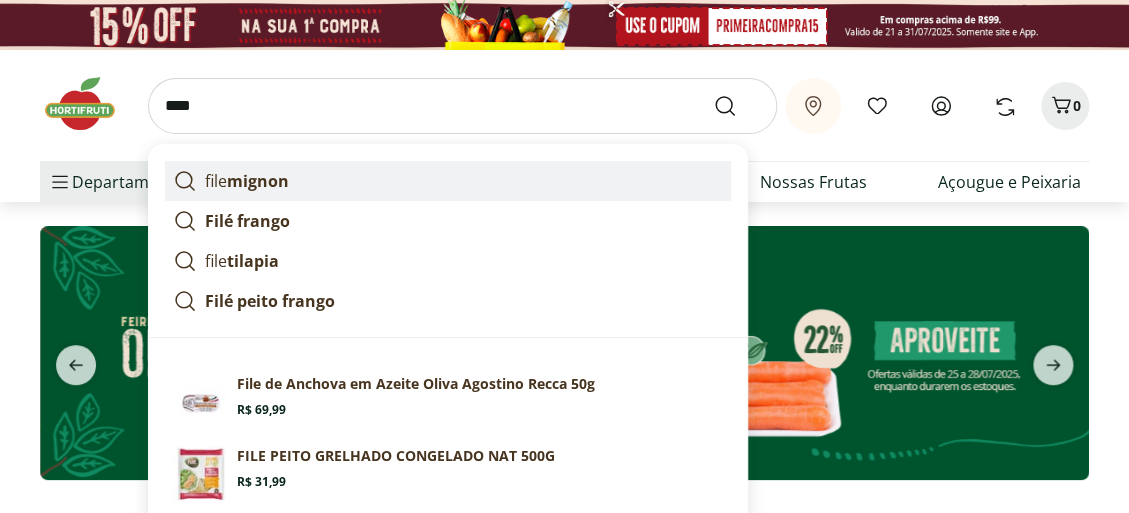 click on "mignon" at bounding box center (258, 181) 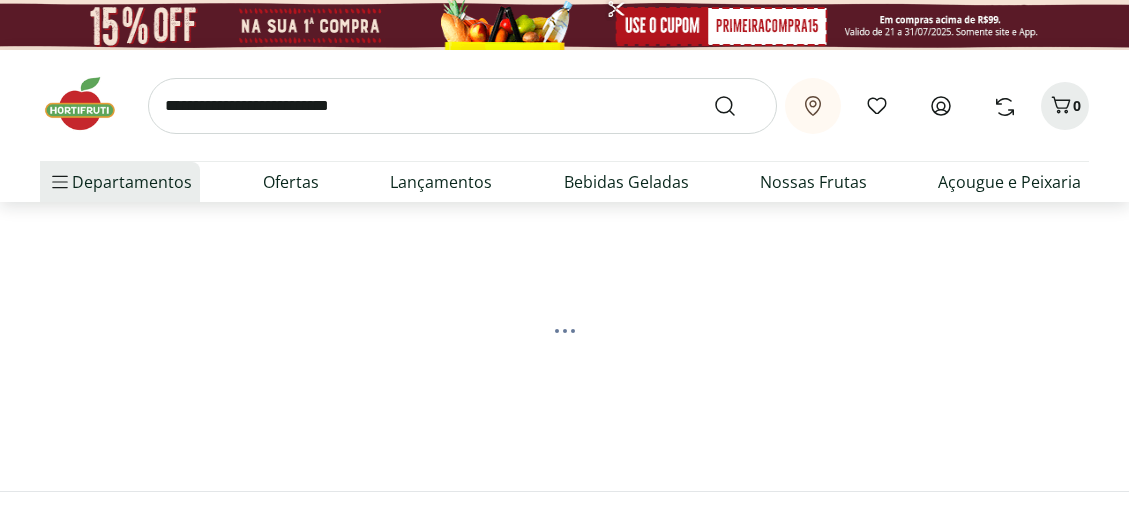 scroll, scrollTop: 0, scrollLeft: 0, axis: both 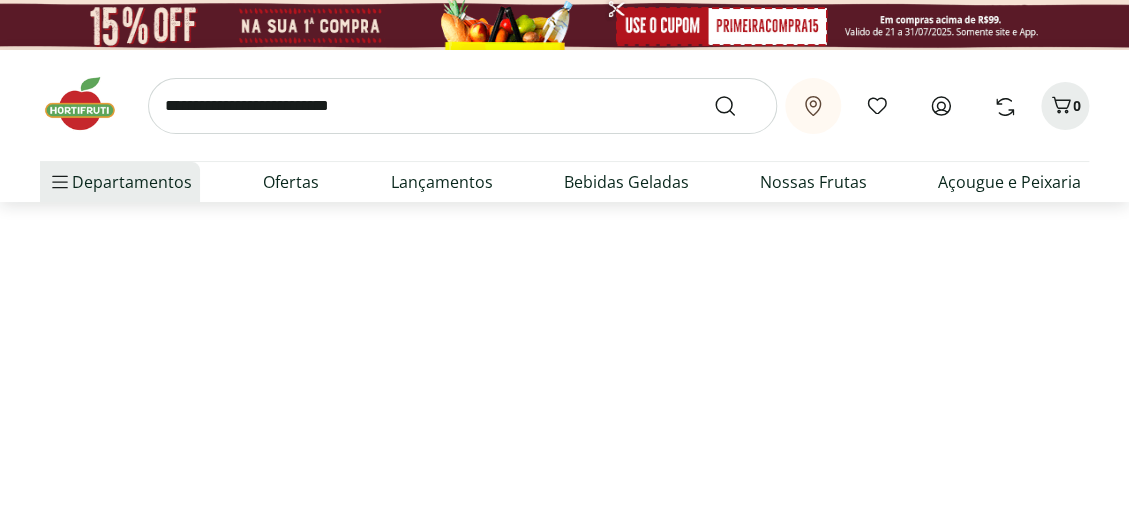 select on "**********" 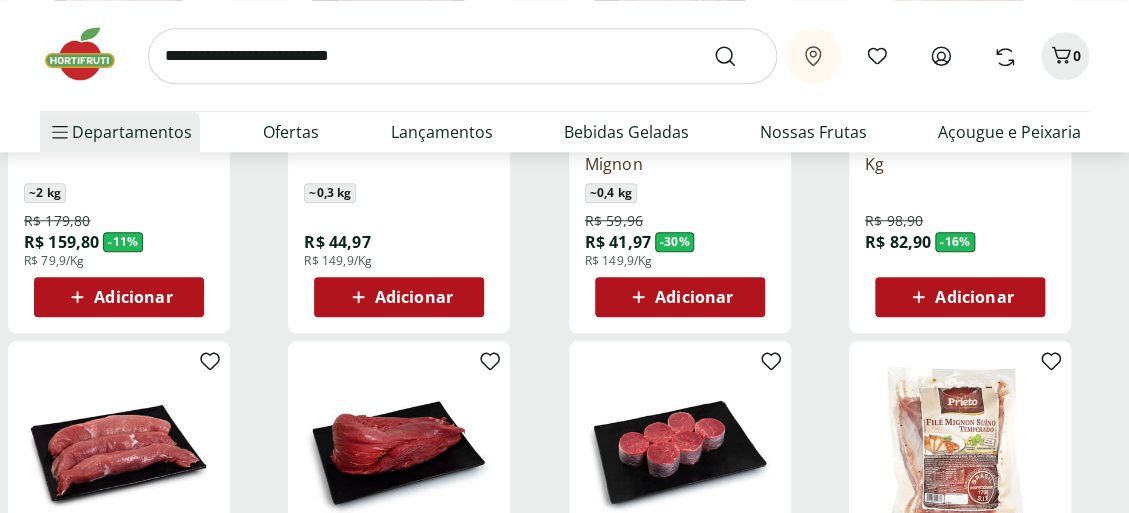 scroll, scrollTop: 500, scrollLeft: 0, axis: vertical 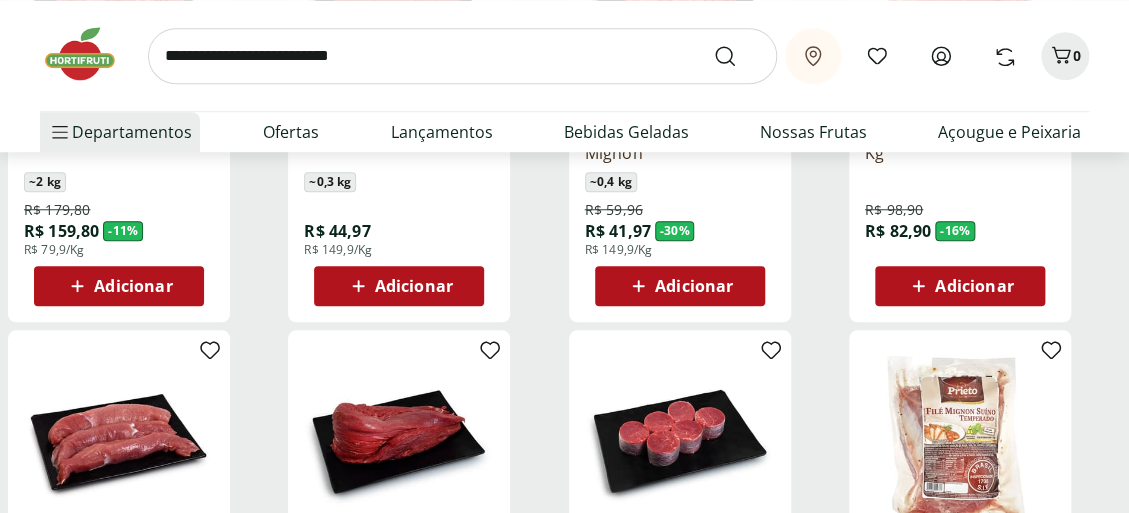 click on "Adicionar" at bounding box center [133, 286] 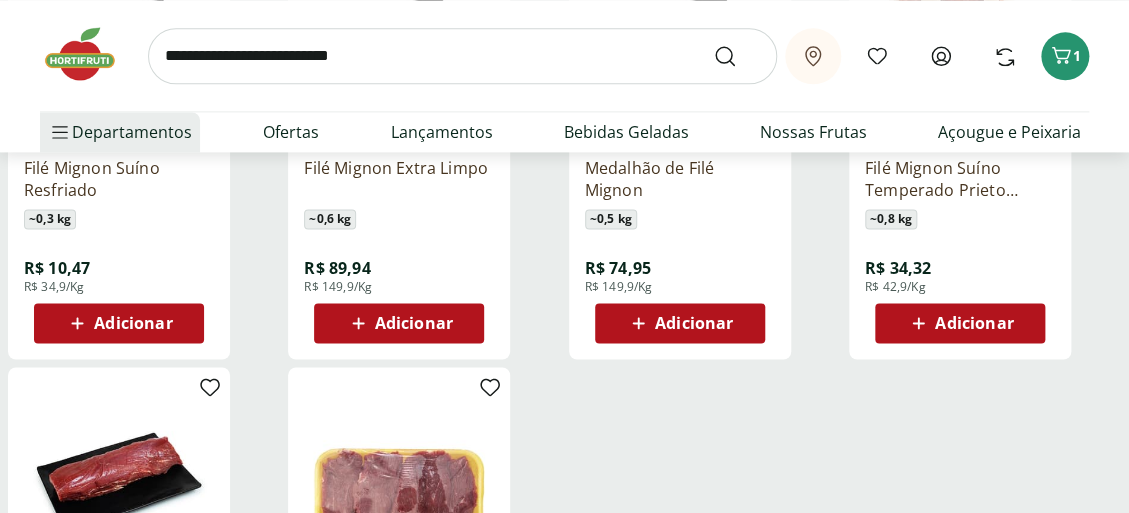 scroll, scrollTop: 900, scrollLeft: 0, axis: vertical 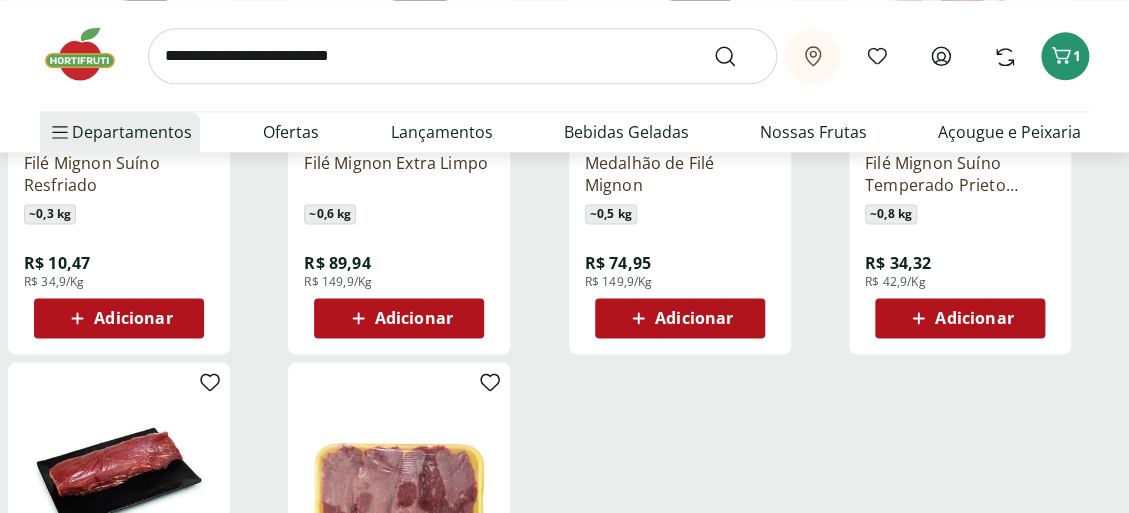 click on "Adicionar" at bounding box center [133, 318] 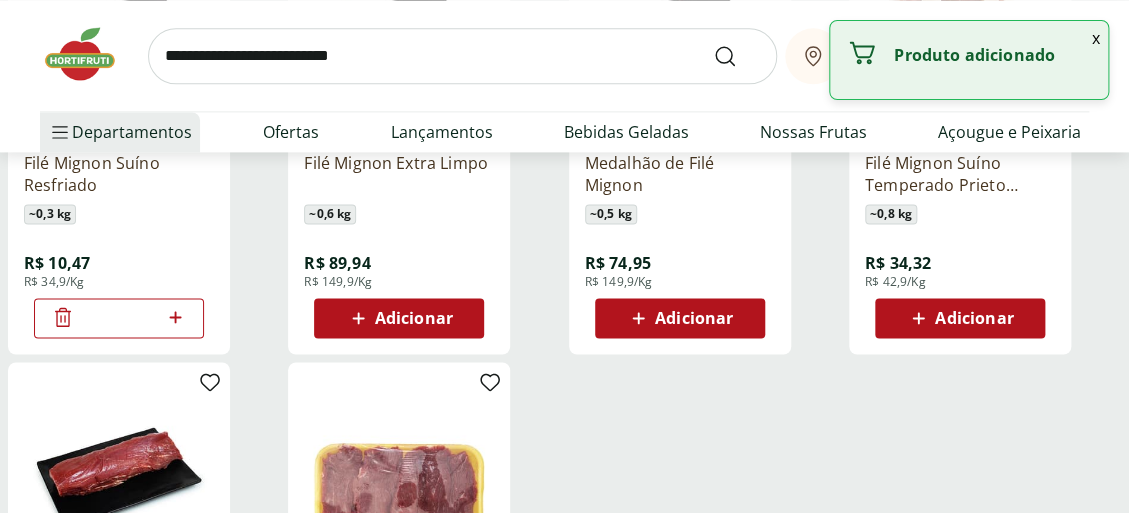 click 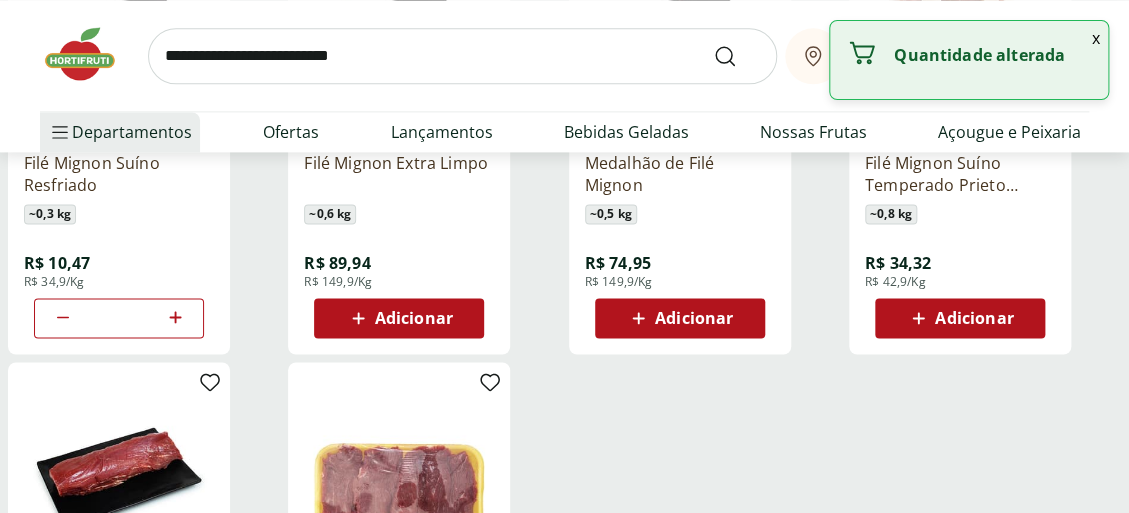 click 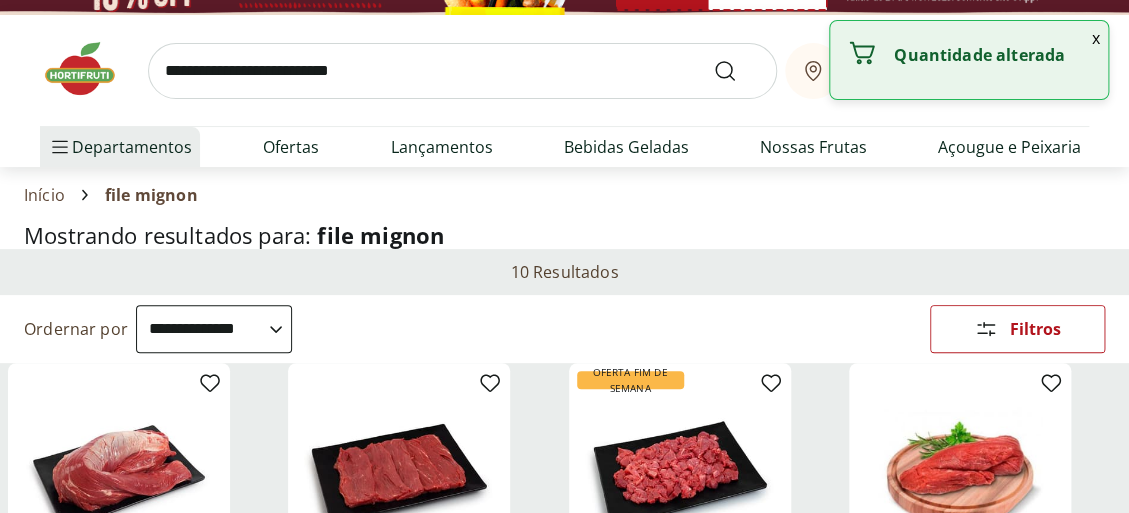 scroll, scrollTop: 0, scrollLeft: 0, axis: both 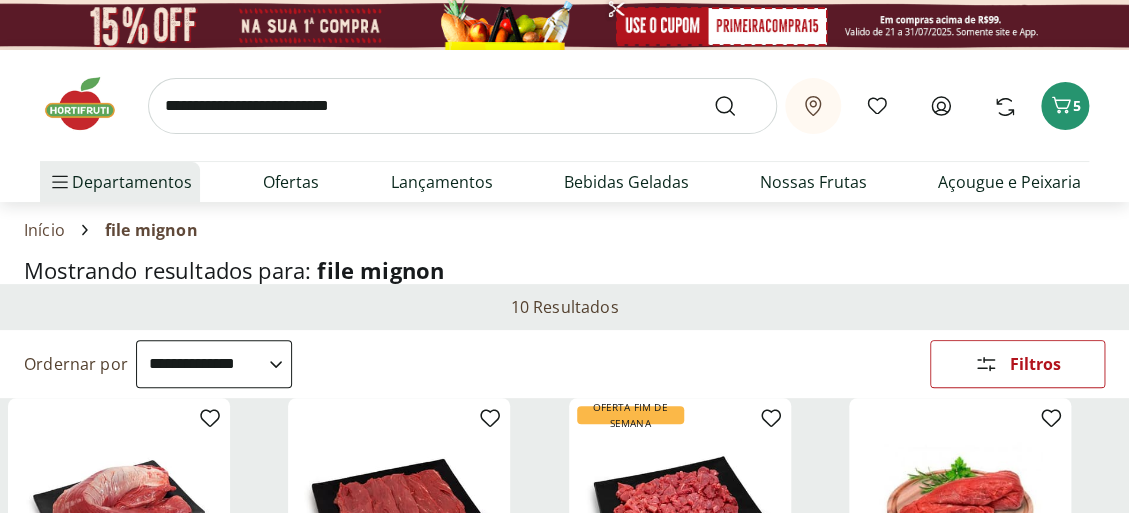 click at bounding box center (462, 106) 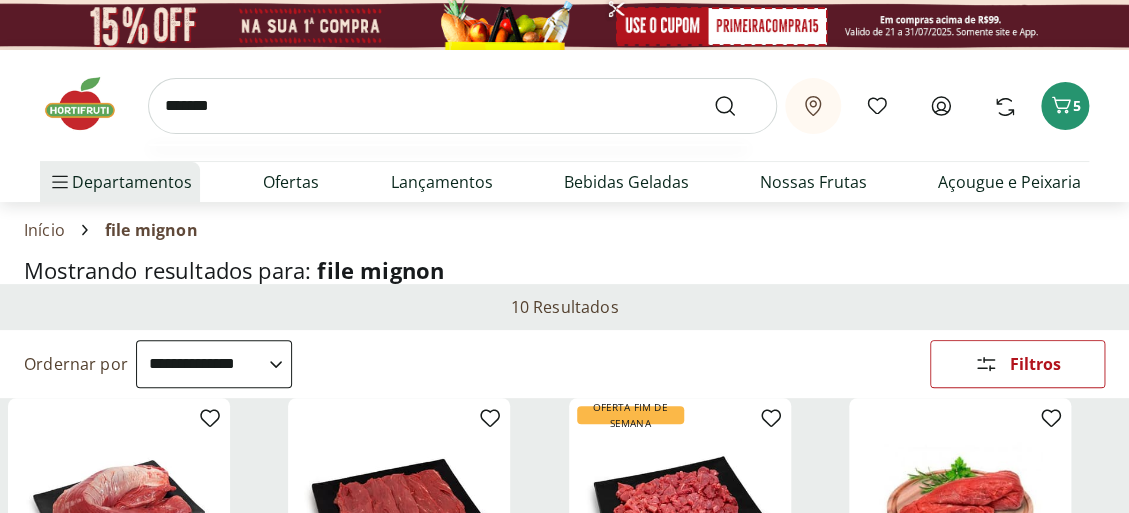 type on "*******" 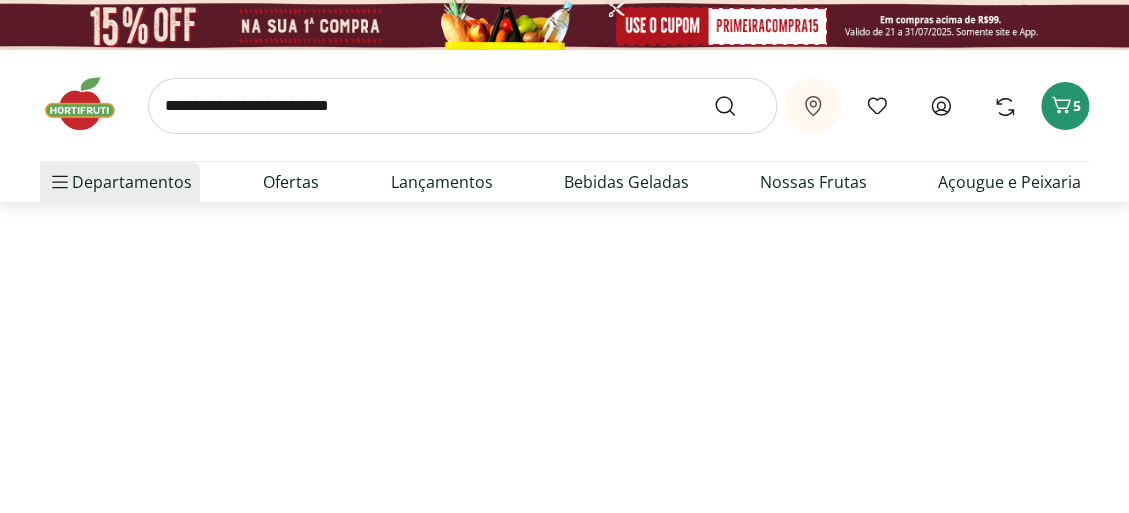 select on "**********" 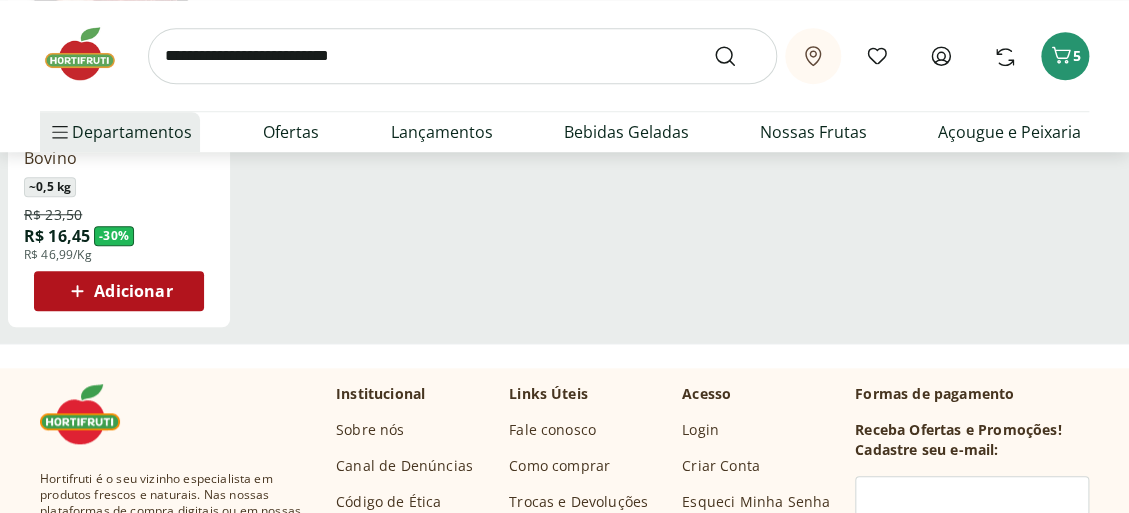 scroll, scrollTop: 500, scrollLeft: 0, axis: vertical 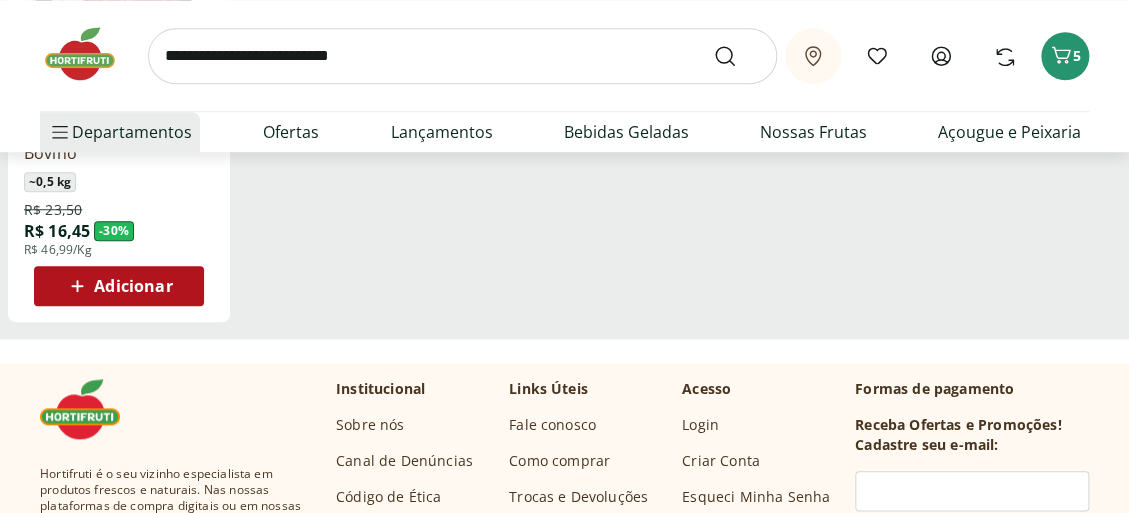click on "Adicionar" at bounding box center [133, 286] 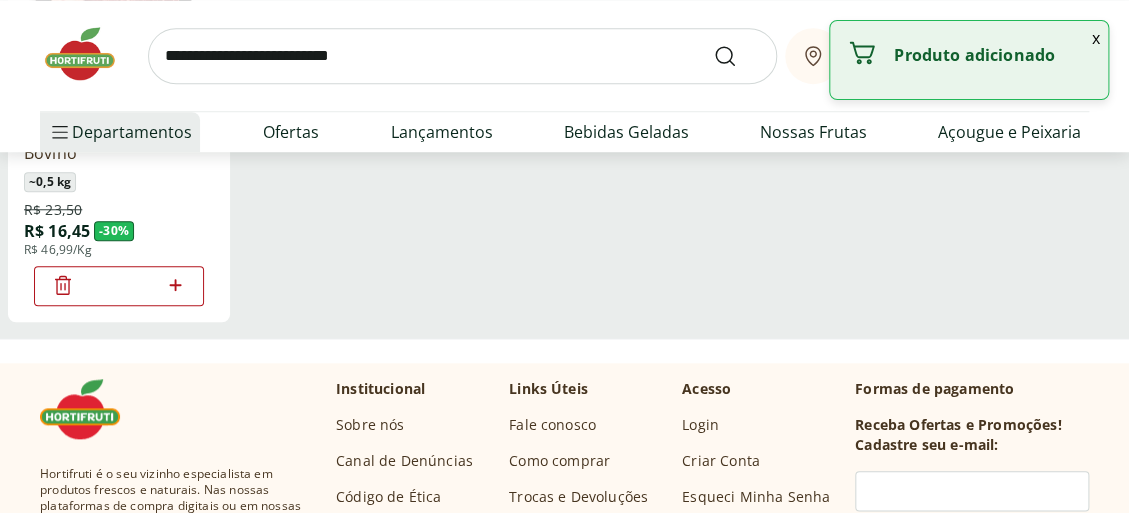 click 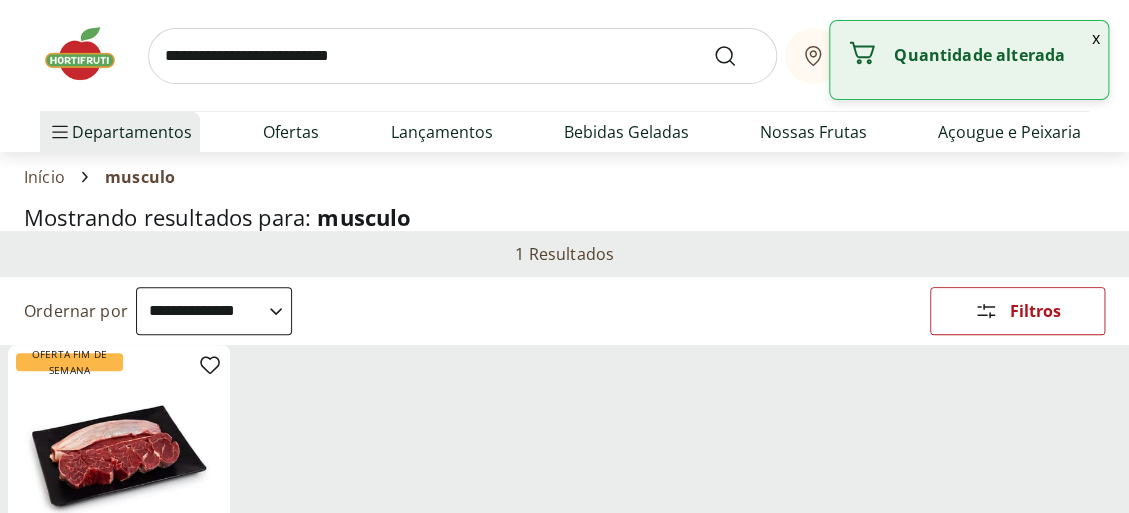 scroll, scrollTop: 0, scrollLeft: 0, axis: both 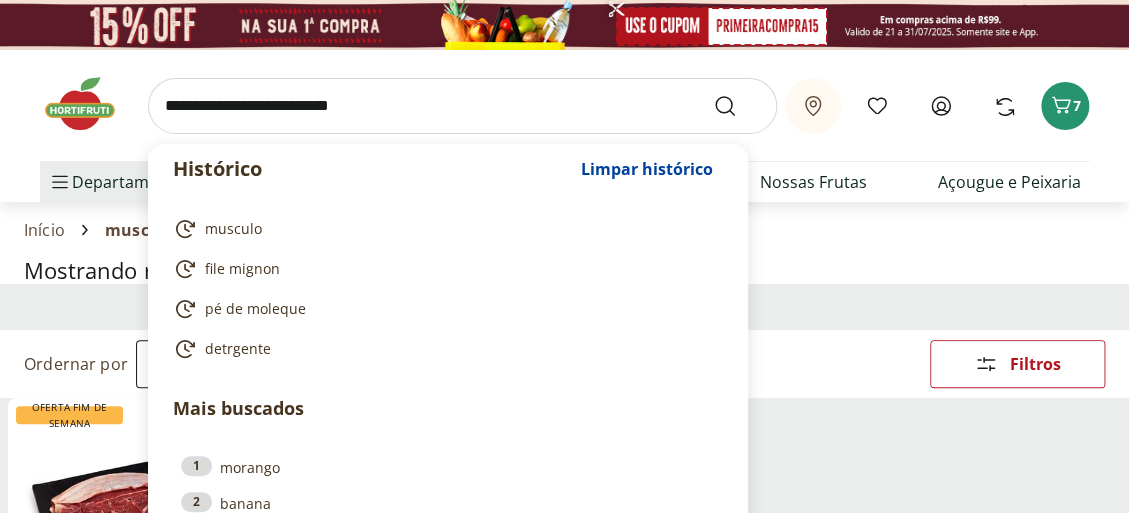 click at bounding box center (462, 106) 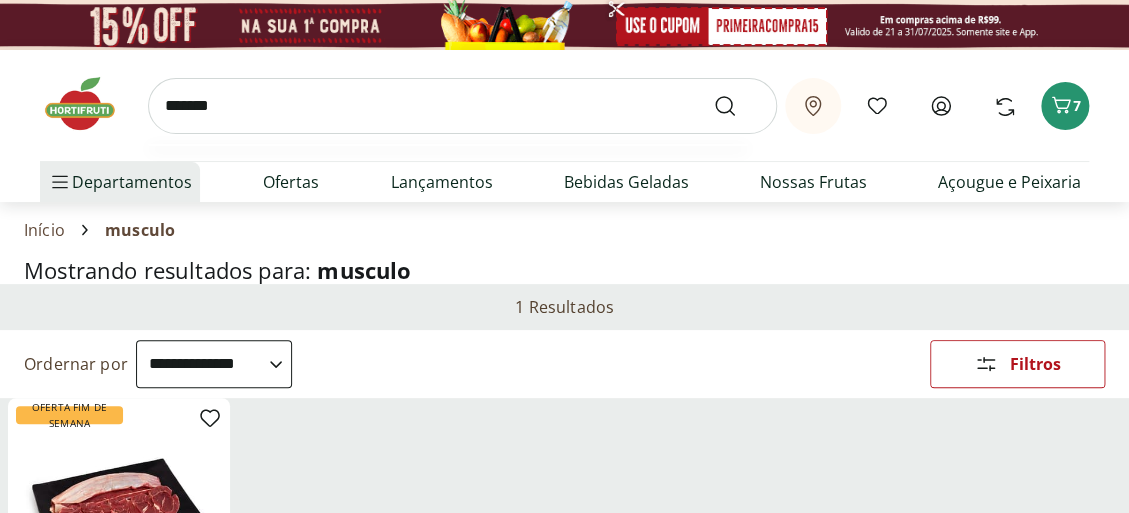 type on "*******" 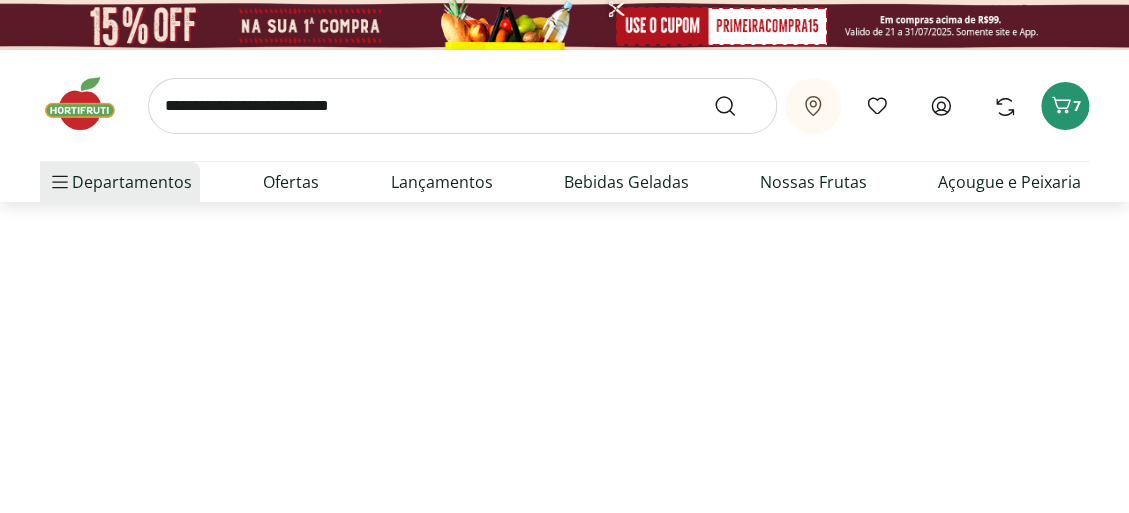 select on "**********" 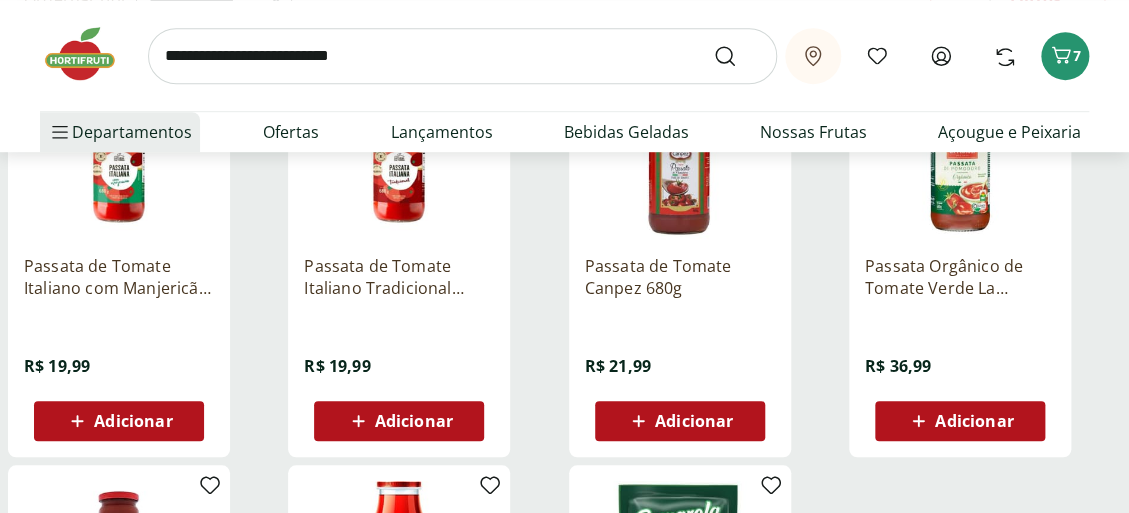 scroll, scrollTop: 400, scrollLeft: 0, axis: vertical 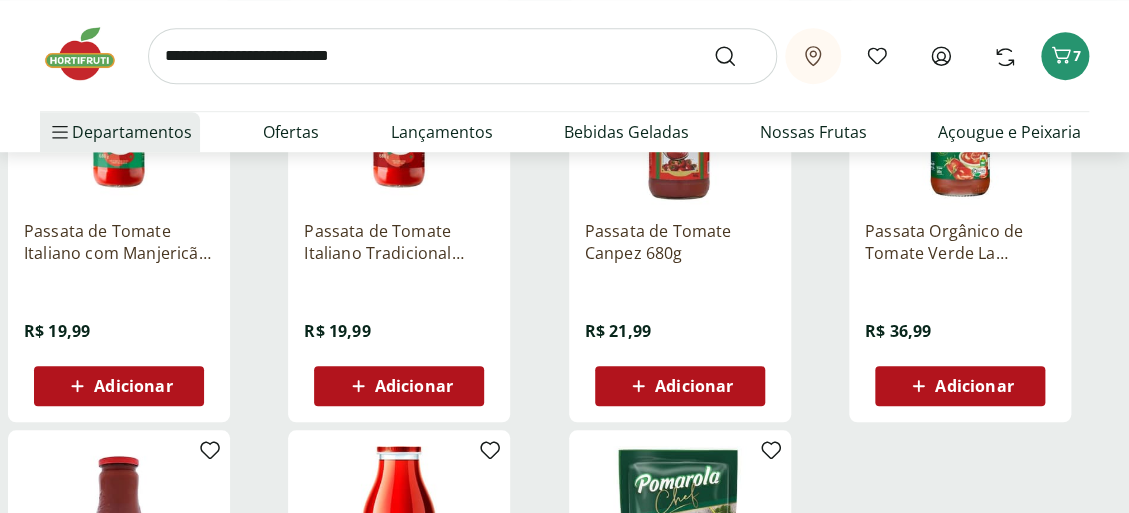 click on "Adicionar" at bounding box center [414, 386] 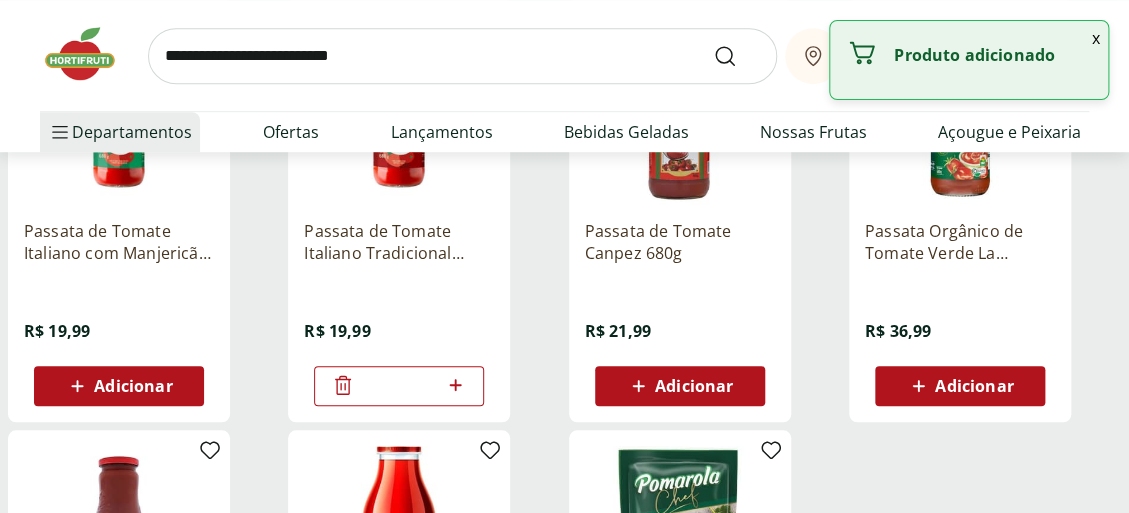 click 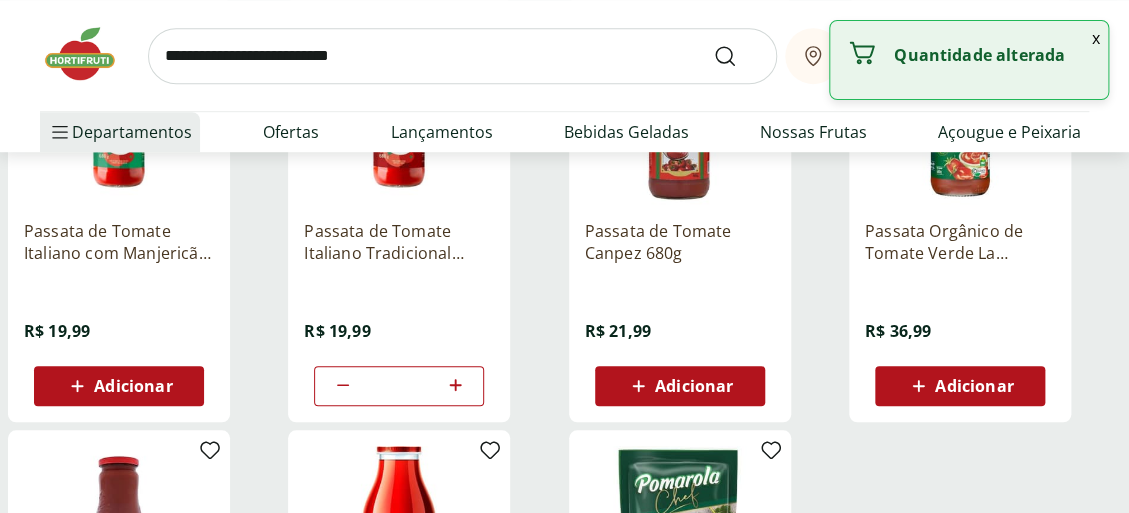 click 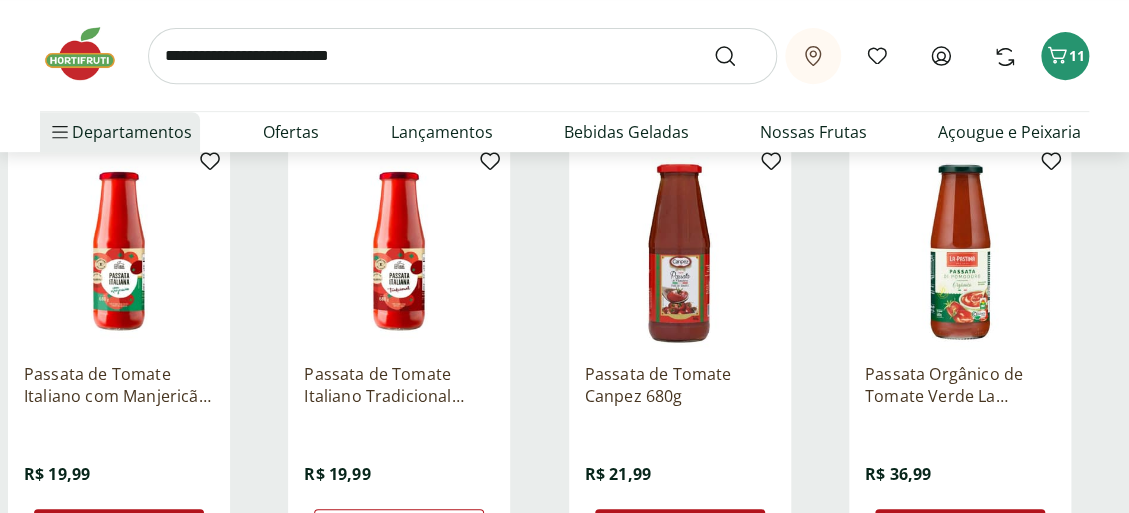scroll, scrollTop: 300, scrollLeft: 0, axis: vertical 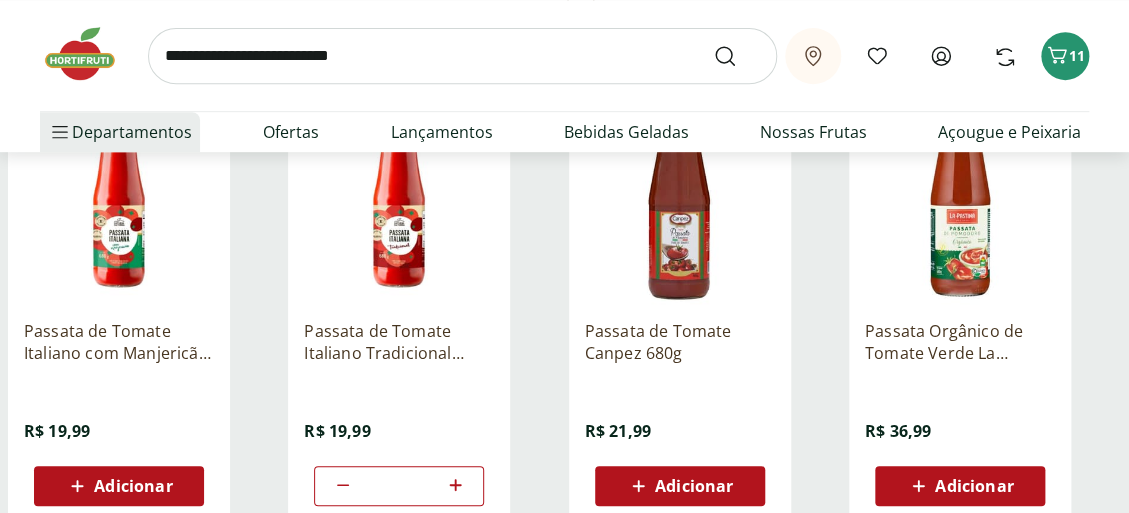 click 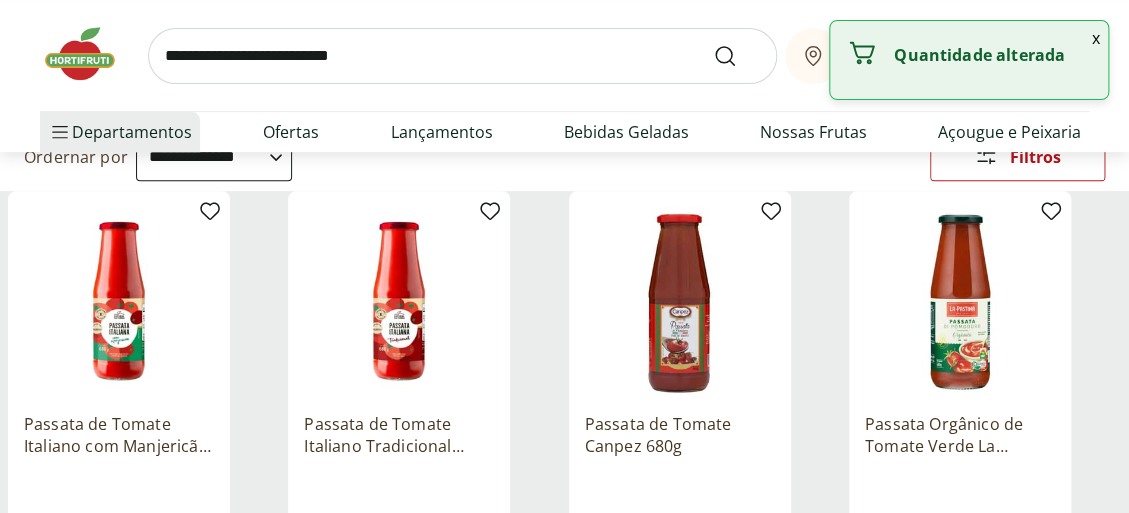 scroll, scrollTop: 0, scrollLeft: 0, axis: both 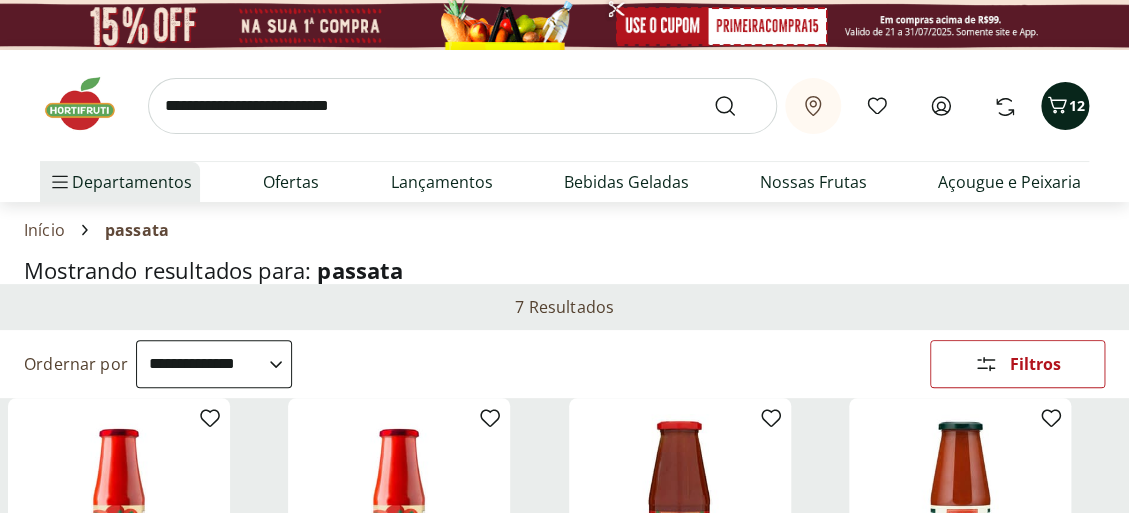click 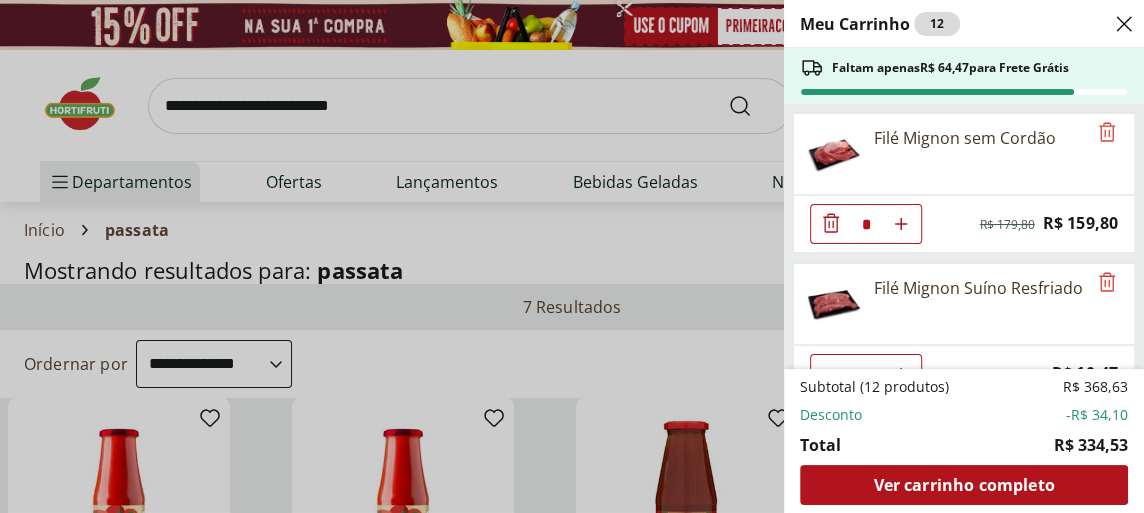 click 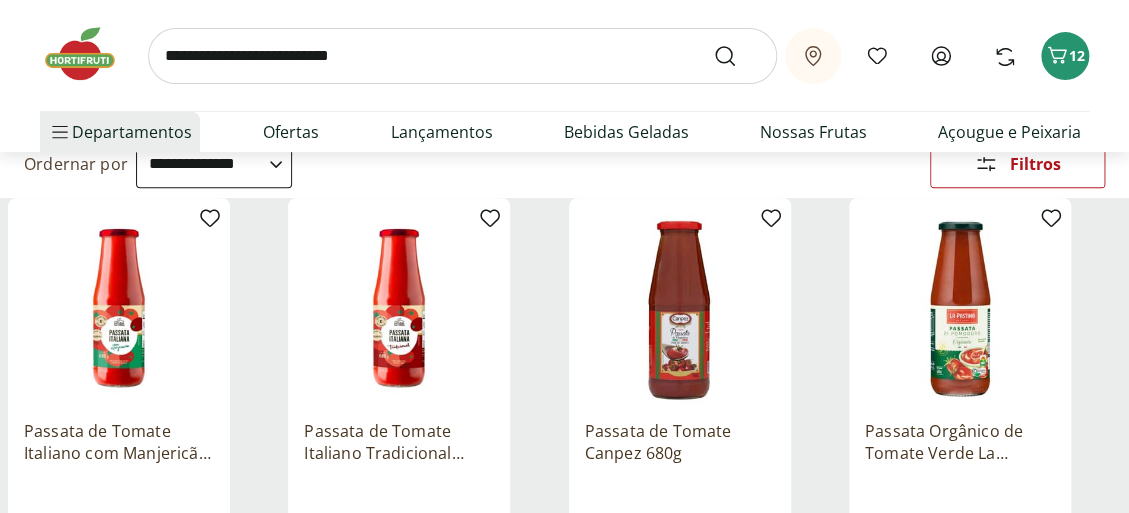 scroll, scrollTop: 0, scrollLeft: 0, axis: both 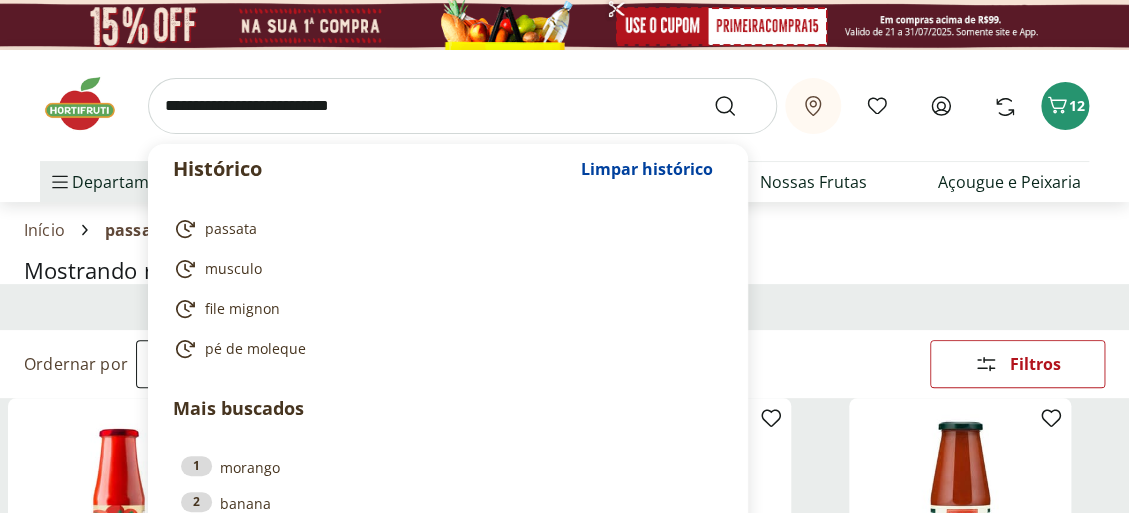 click at bounding box center [462, 106] 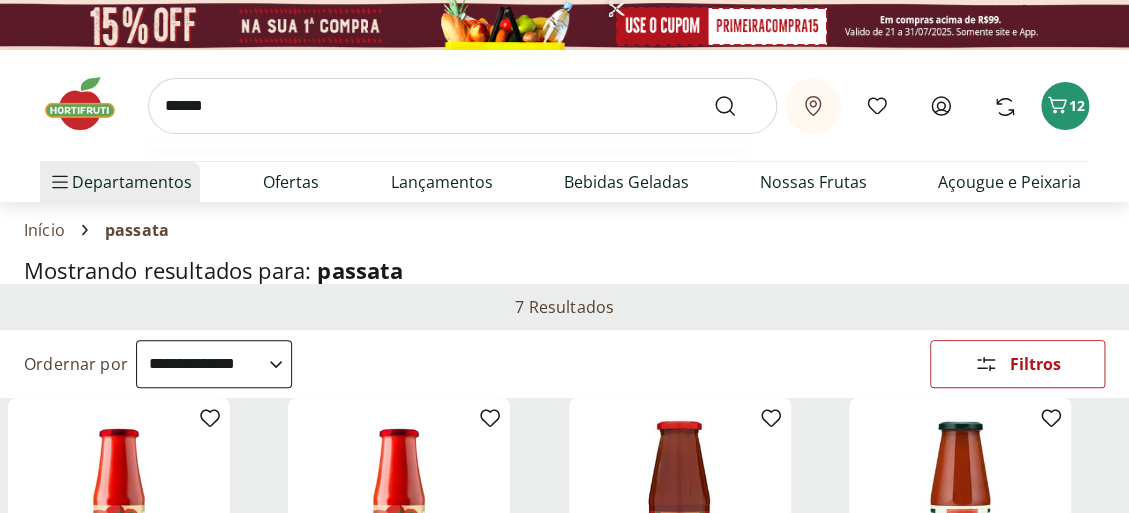 type on "******" 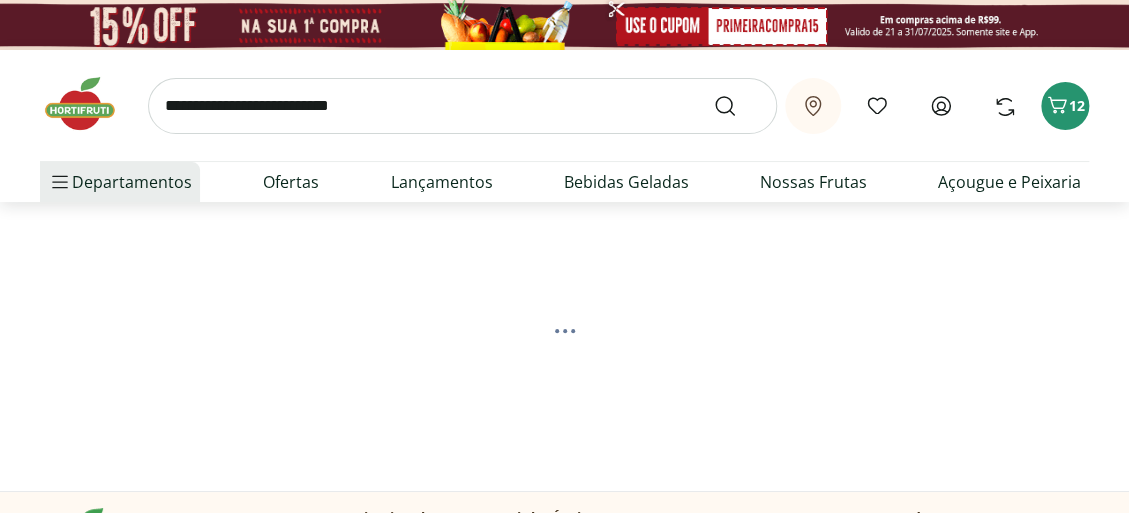 select on "**********" 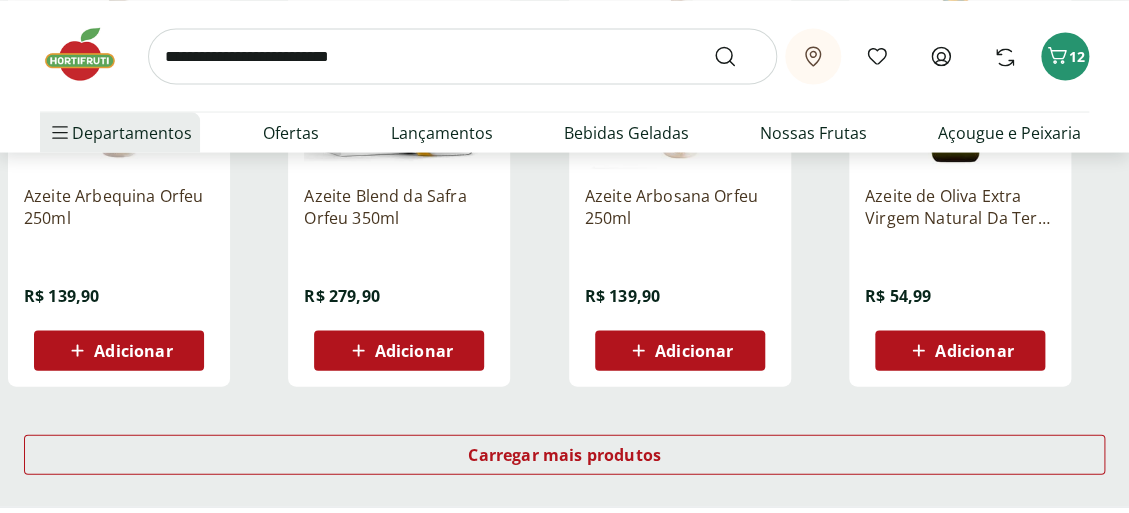 scroll, scrollTop: 1400, scrollLeft: 0, axis: vertical 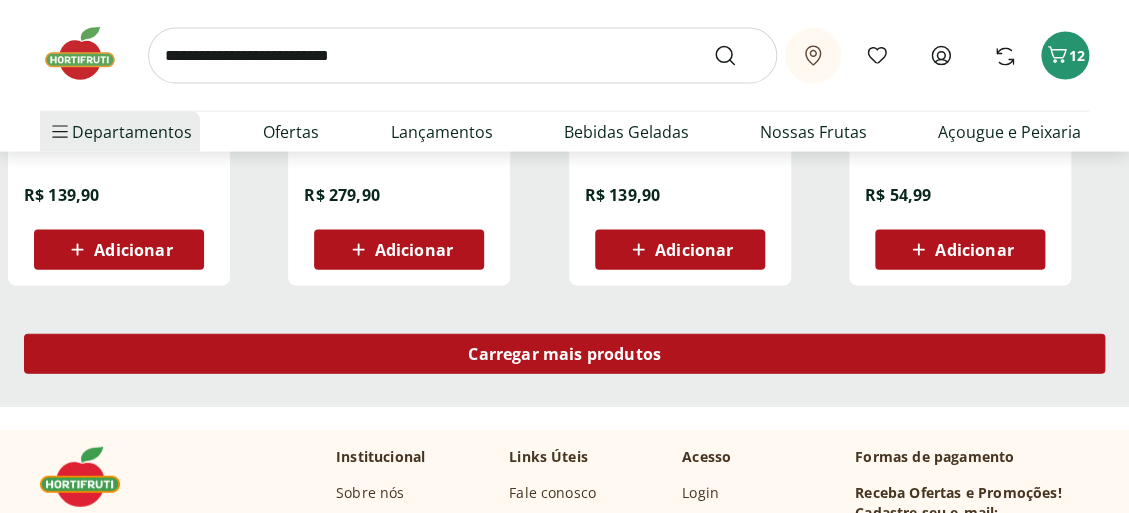 click on "Carregar mais produtos" at bounding box center (564, 354) 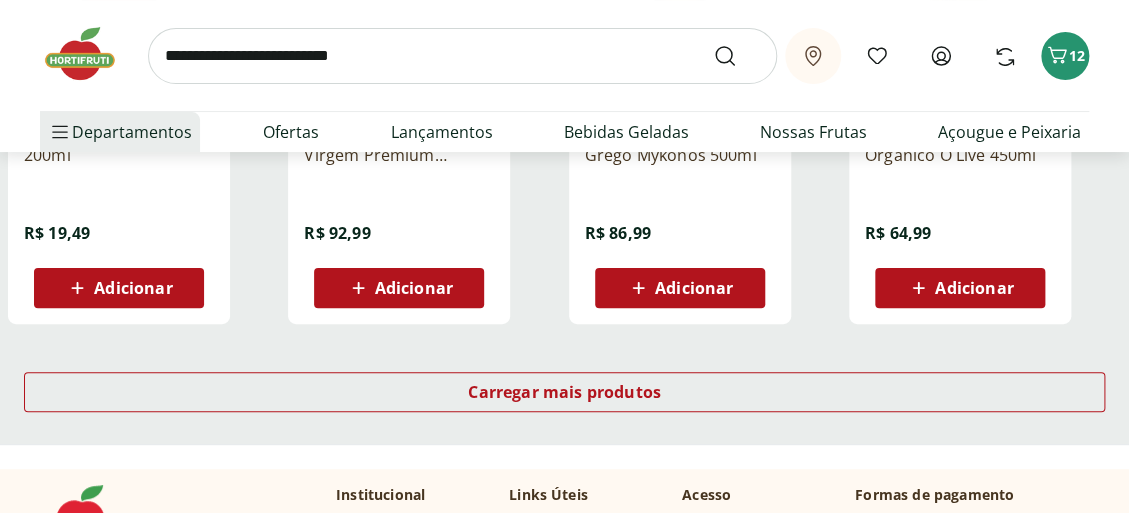 scroll, scrollTop: 2700, scrollLeft: 0, axis: vertical 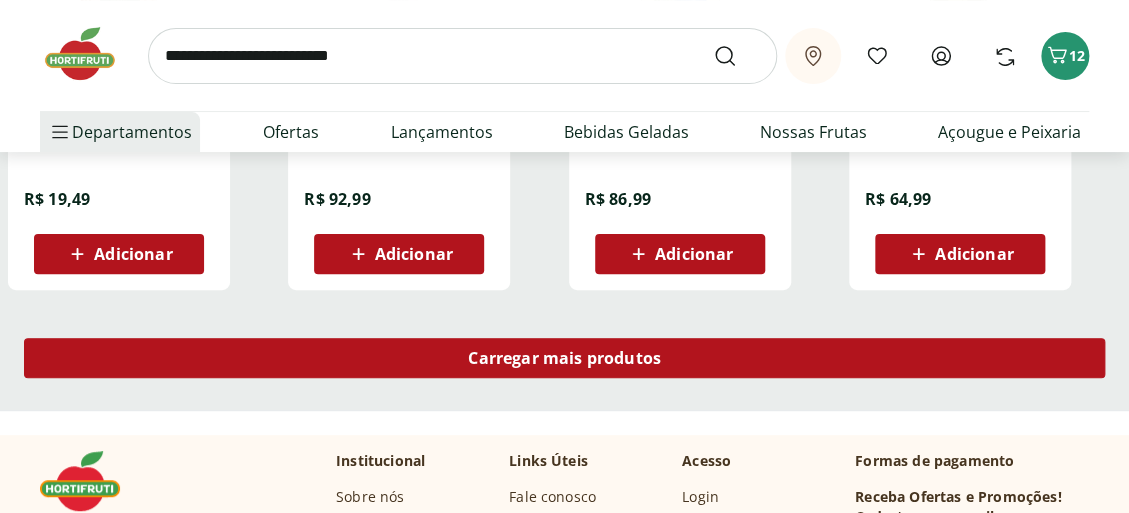 click on "Carregar mais produtos" at bounding box center (564, 358) 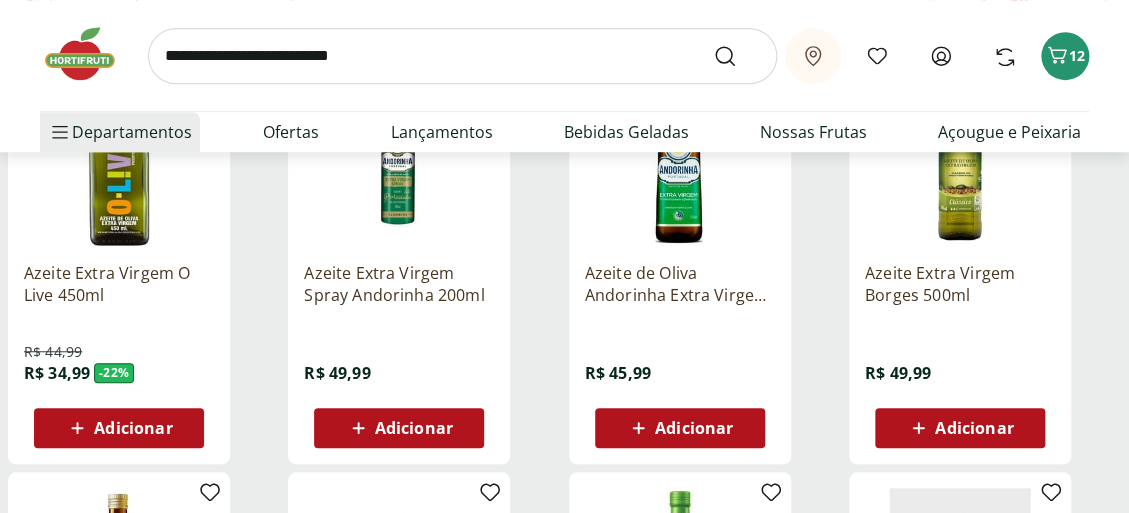 scroll, scrollTop: 400, scrollLeft: 0, axis: vertical 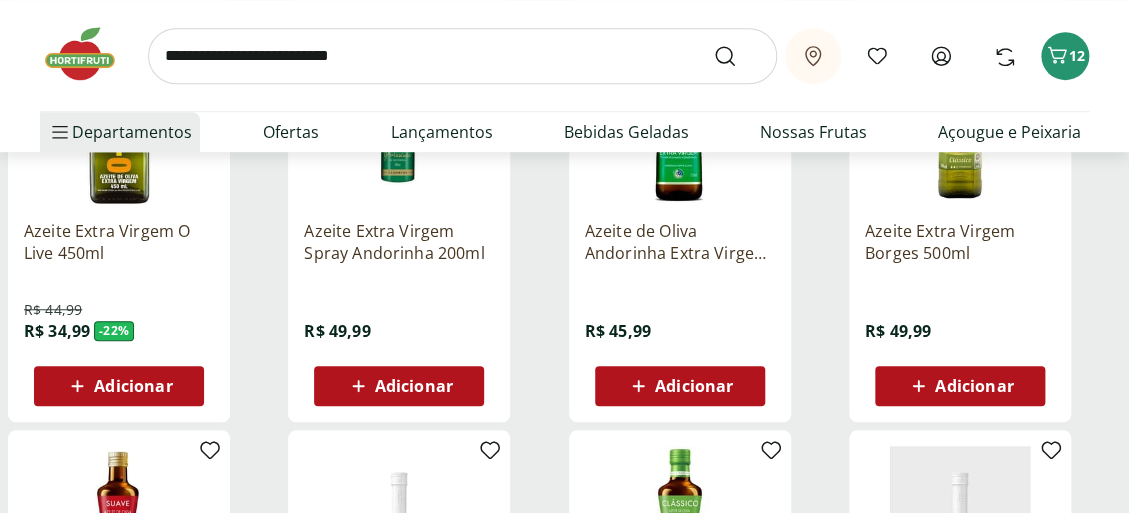 click on "Adicionar" at bounding box center [133, 386] 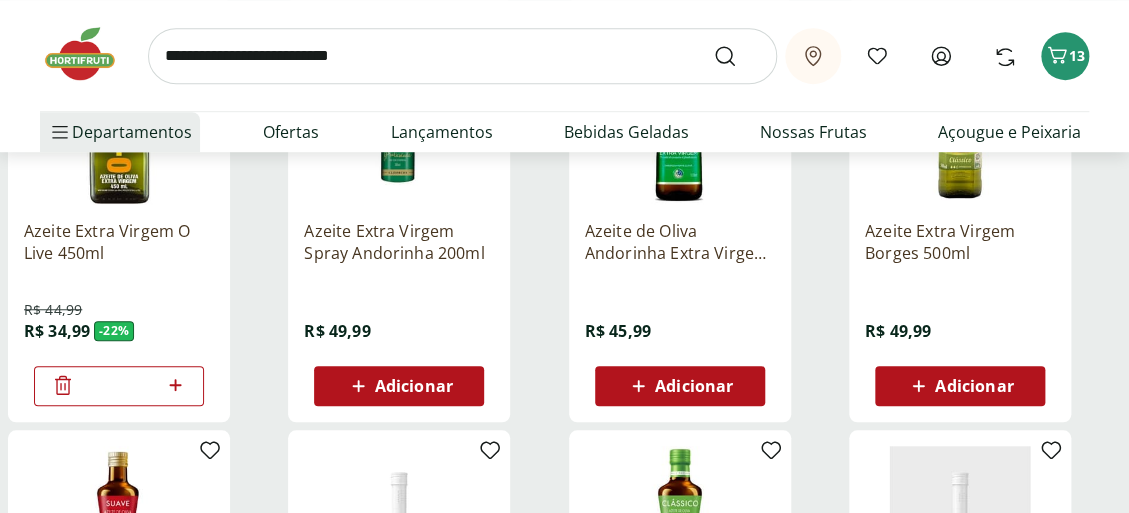 click 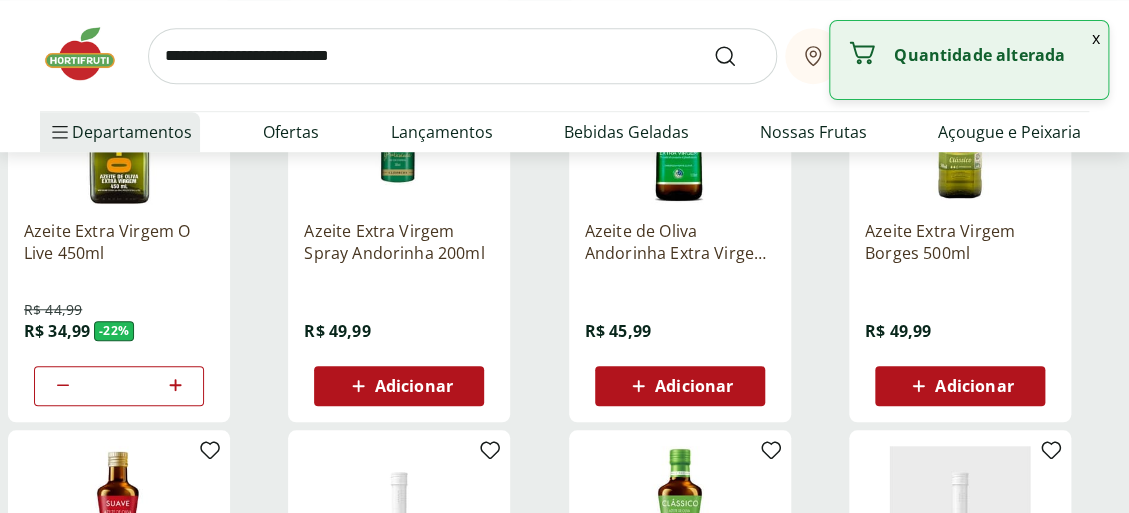 click 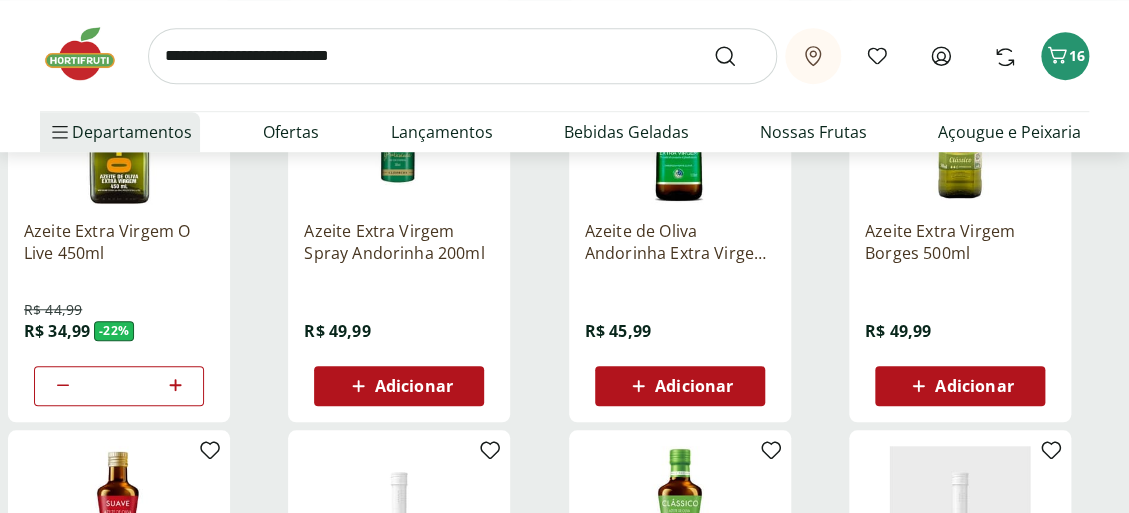 click at bounding box center (462, 56) 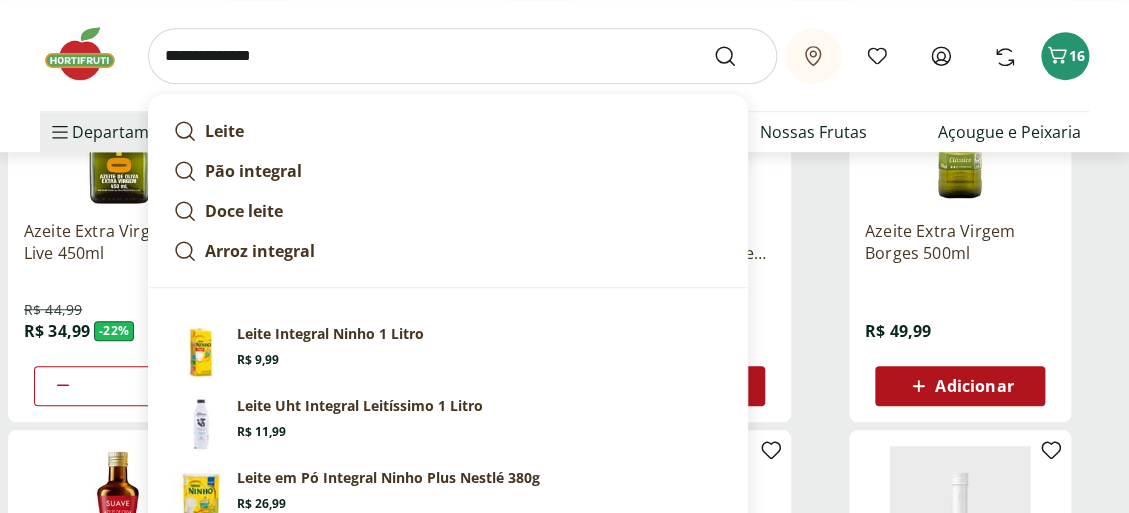 type on "**********" 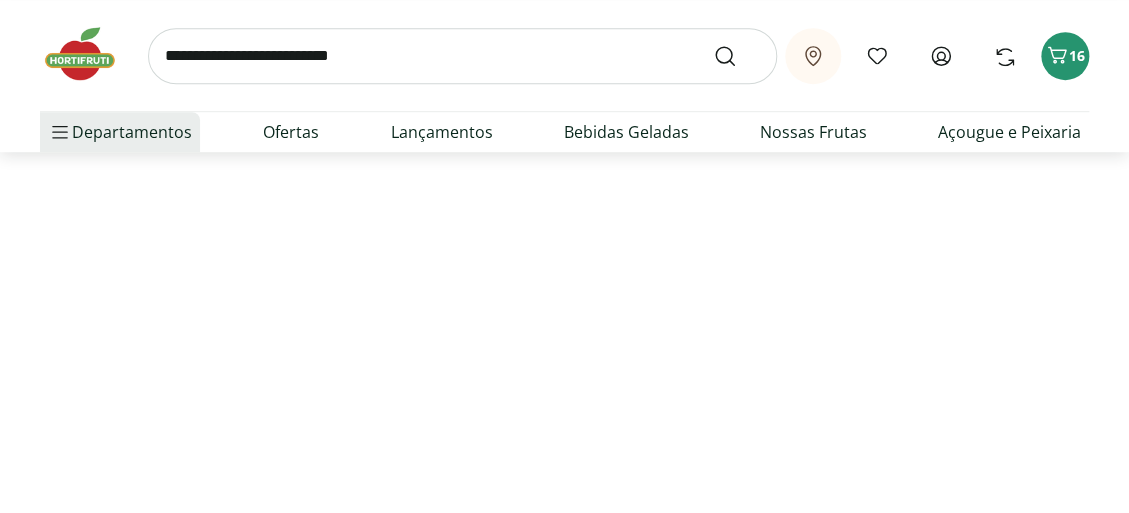 scroll, scrollTop: 0, scrollLeft: 0, axis: both 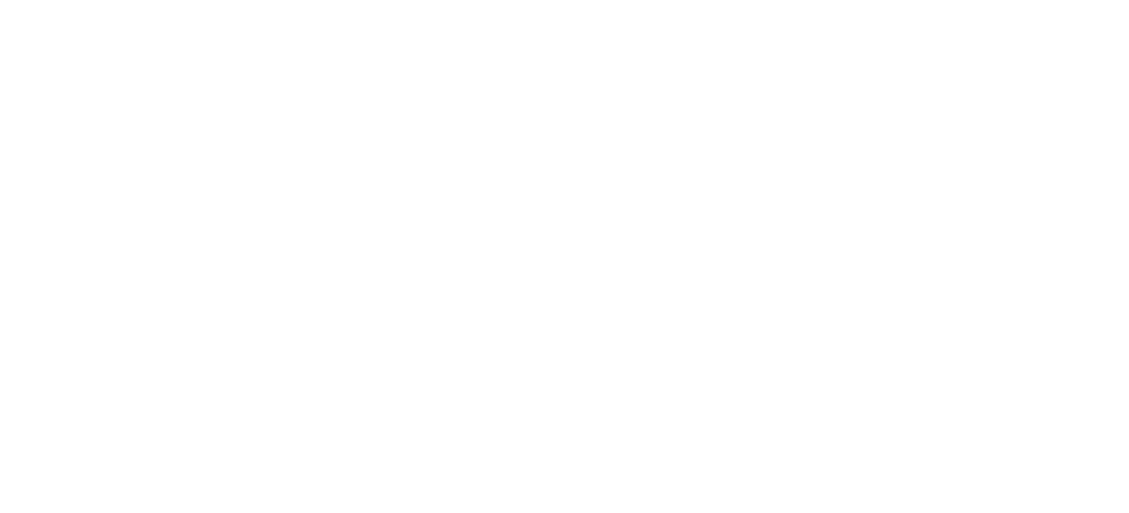 select on "**********" 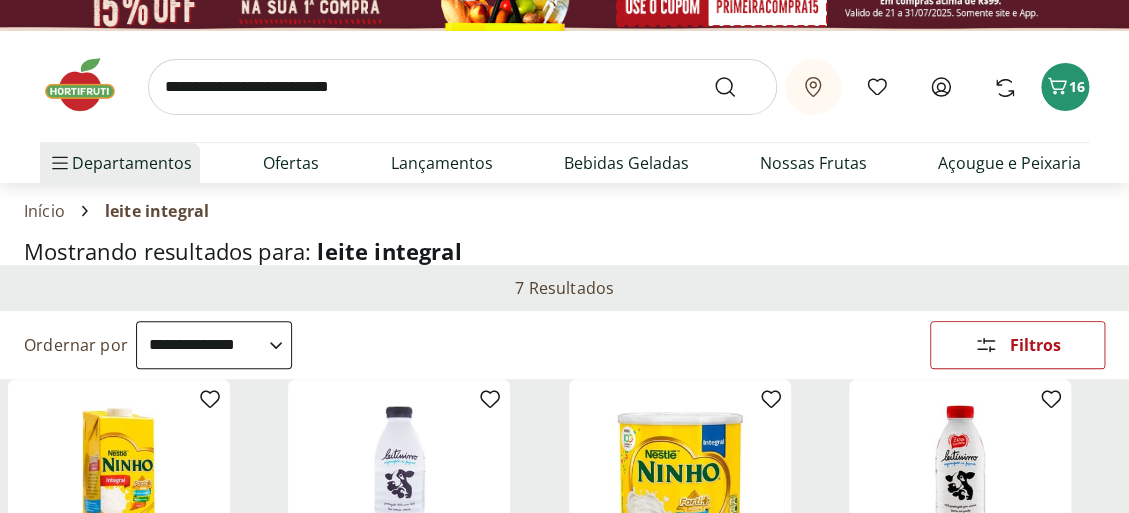 scroll, scrollTop: 0, scrollLeft: 0, axis: both 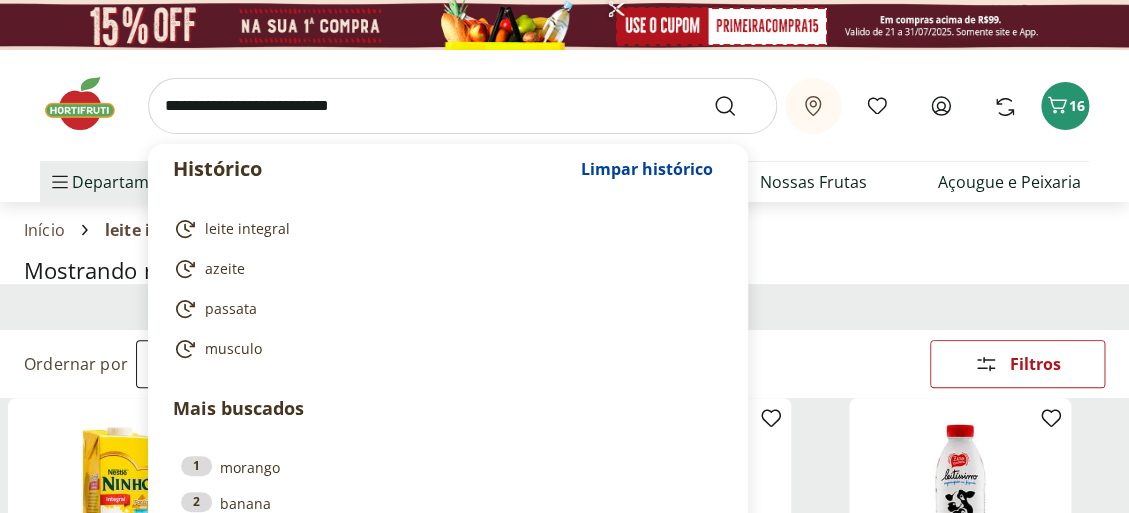 click at bounding box center (462, 106) 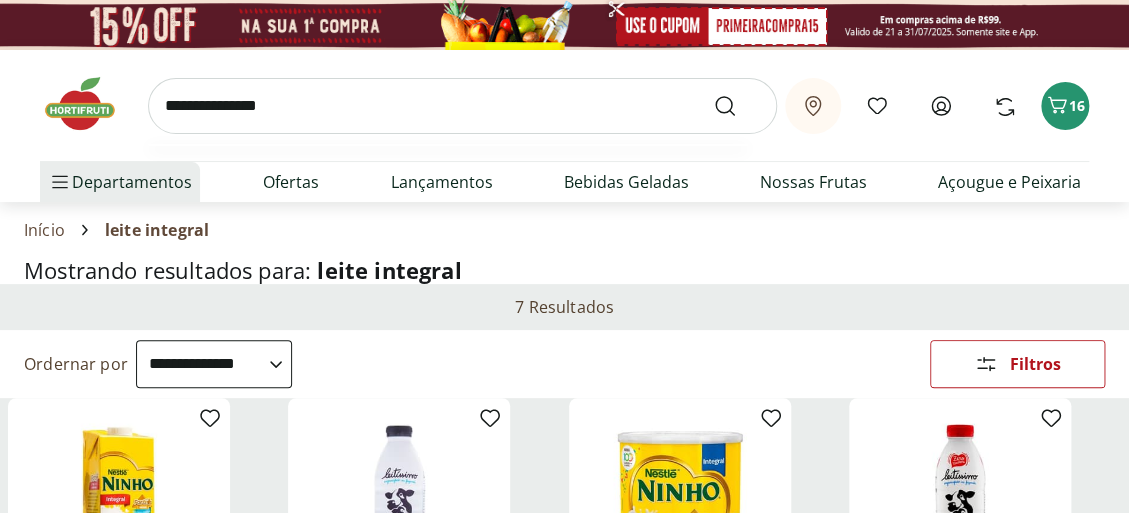 type on "**********" 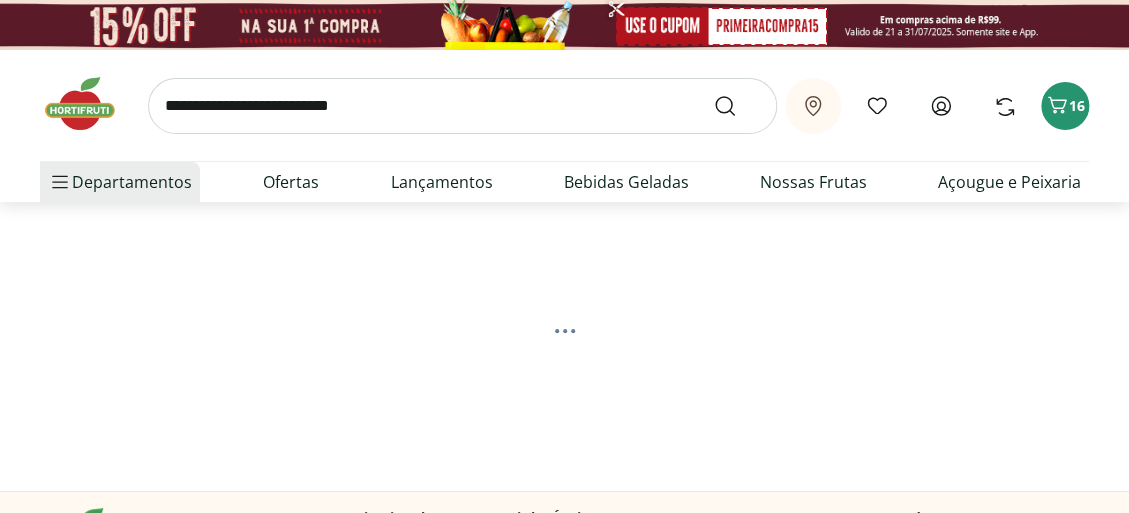 select on "**********" 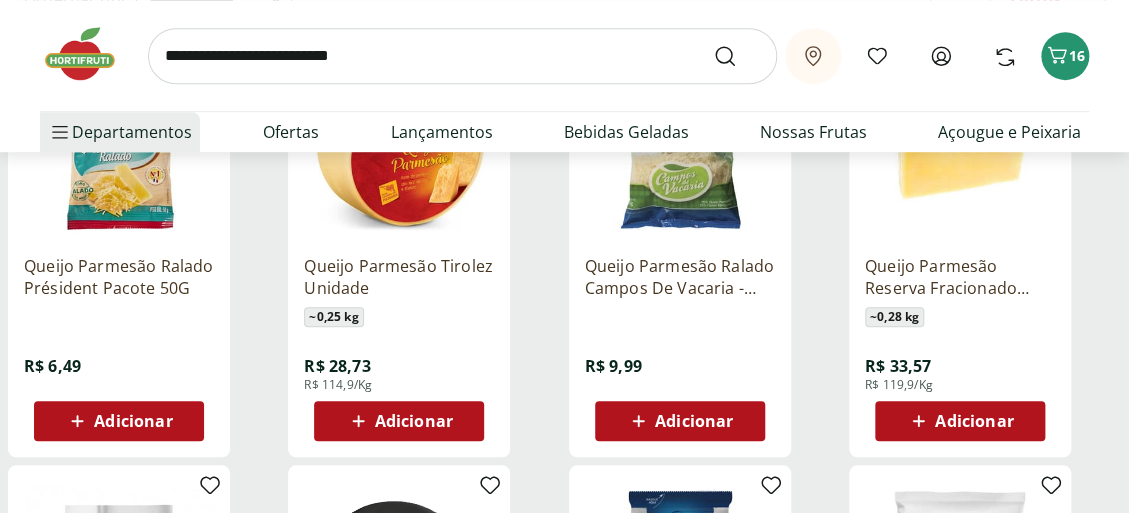 scroll, scrollTop: 400, scrollLeft: 0, axis: vertical 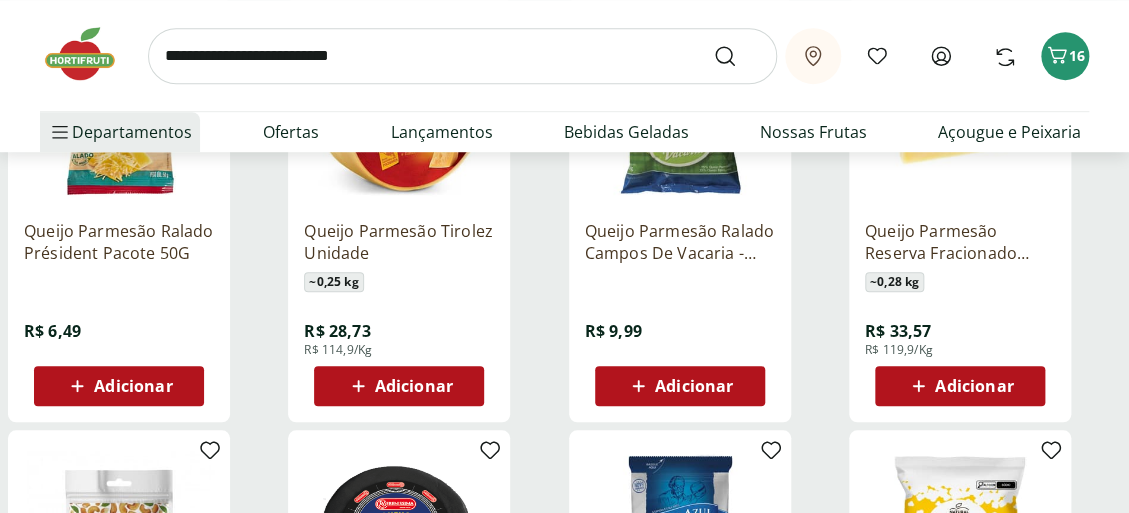 click on "Adicionar" at bounding box center [133, 386] 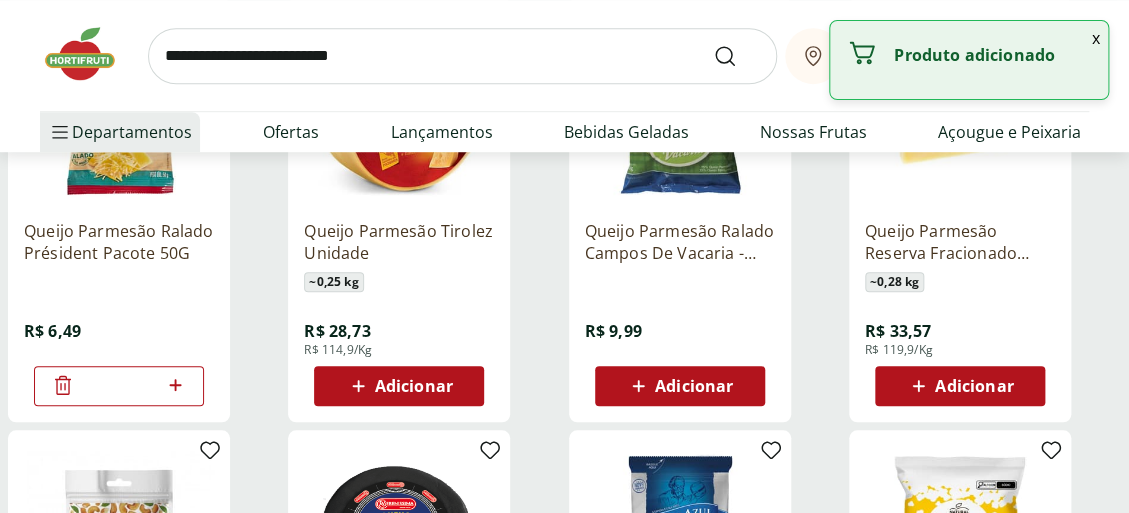click 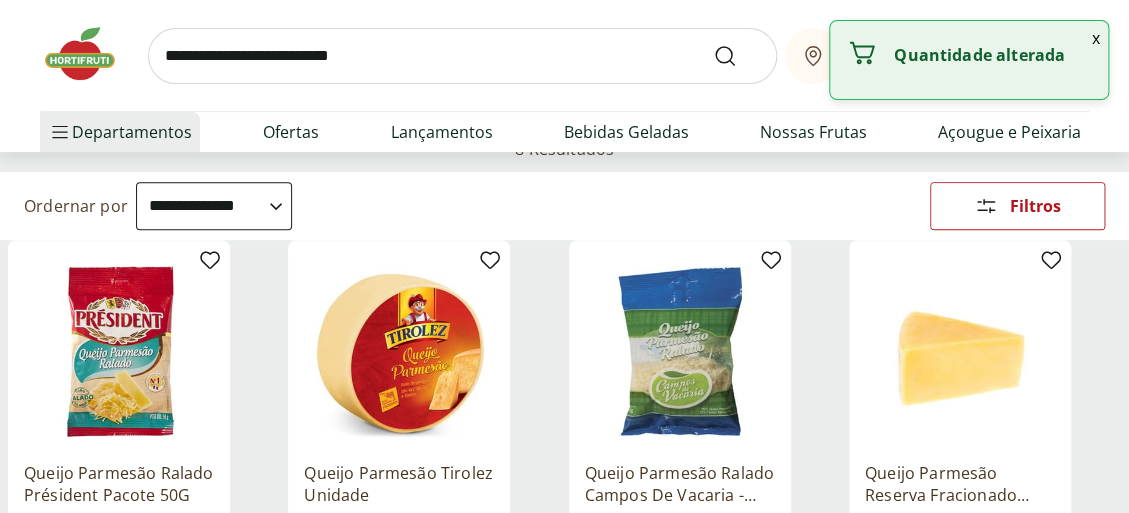 scroll, scrollTop: 0, scrollLeft: 0, axis: both 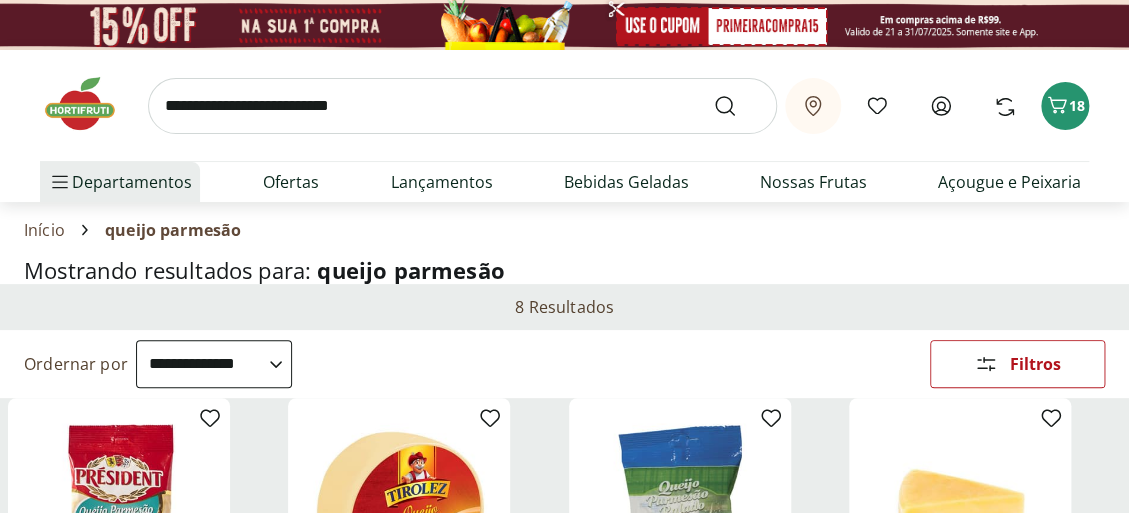 click at bounding box center [462, 106] 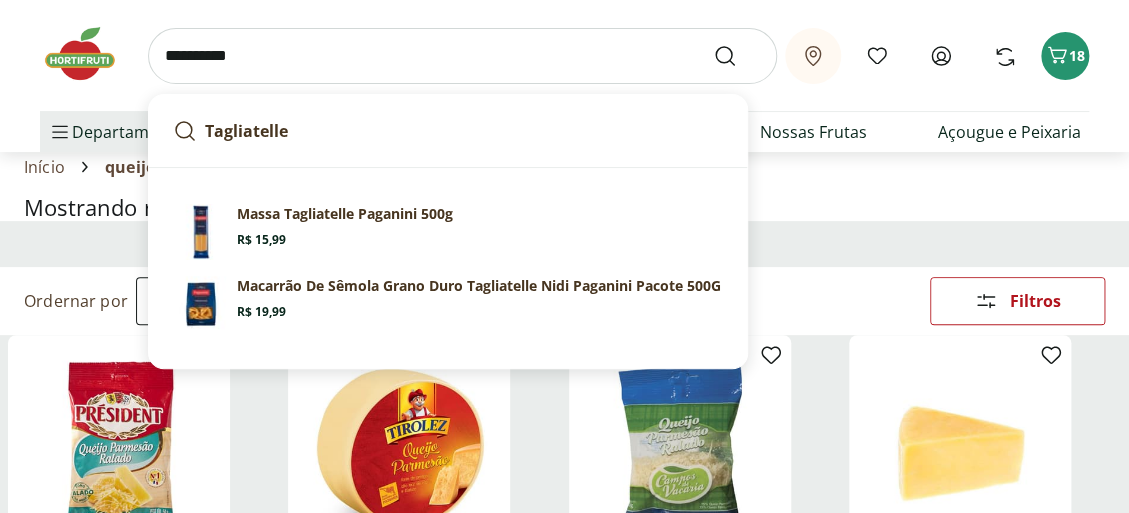 scroll, scrollTop: 0, scrollLeft: 0, axis: both 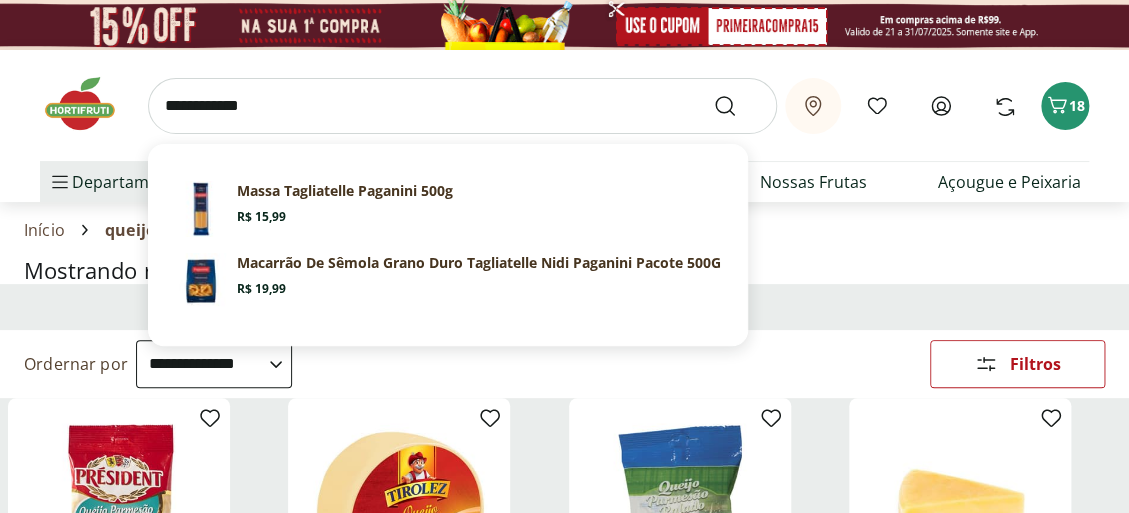 click on "**********" at bounding box center [462, 106] 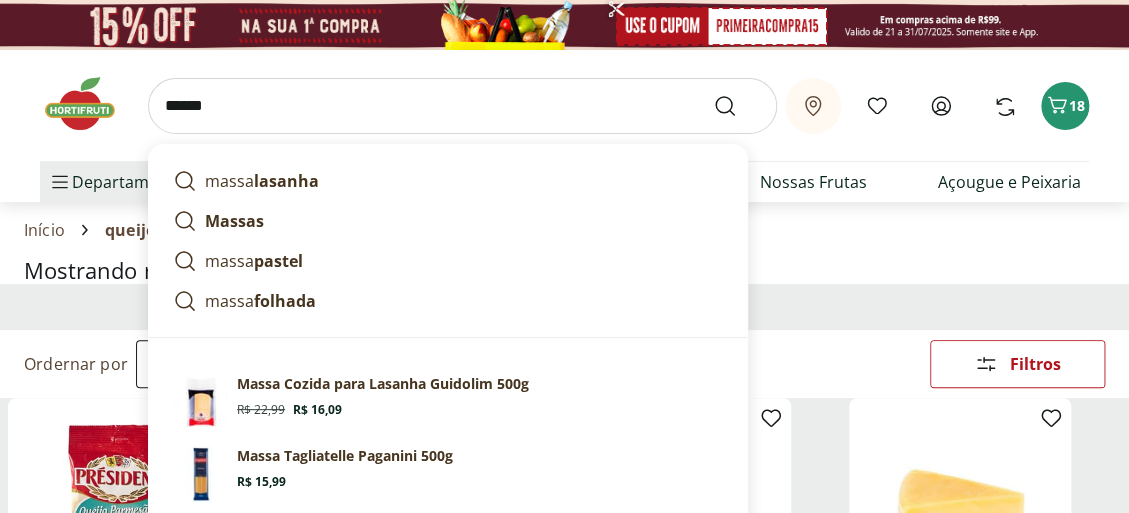 type on "*****" 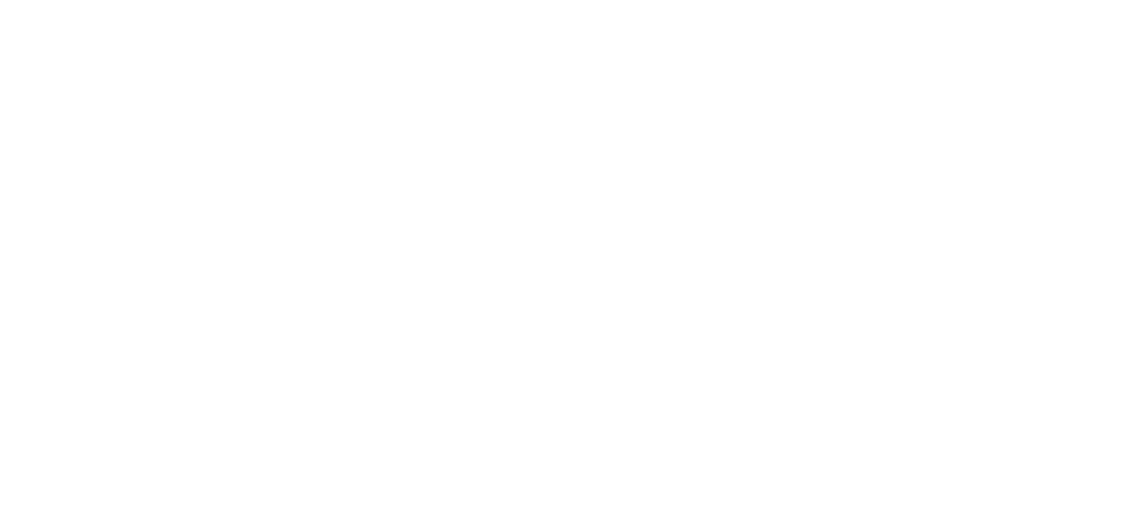 select on "**********" 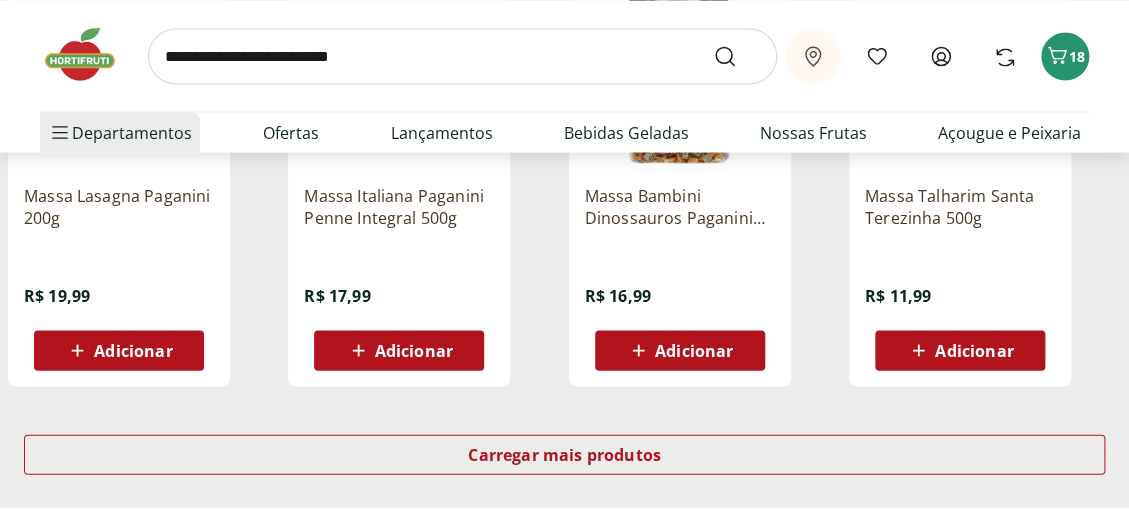 scroll, scrollTop: 1400, scrollLeft: 0, axis: vertical 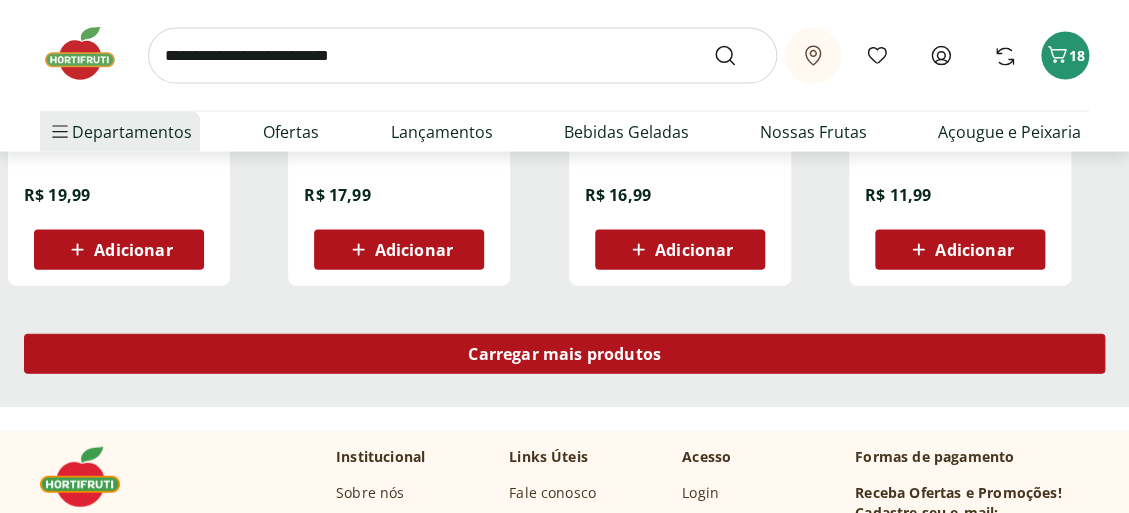 click on "Carregar mais produtos" at bounding box center (564, 354) 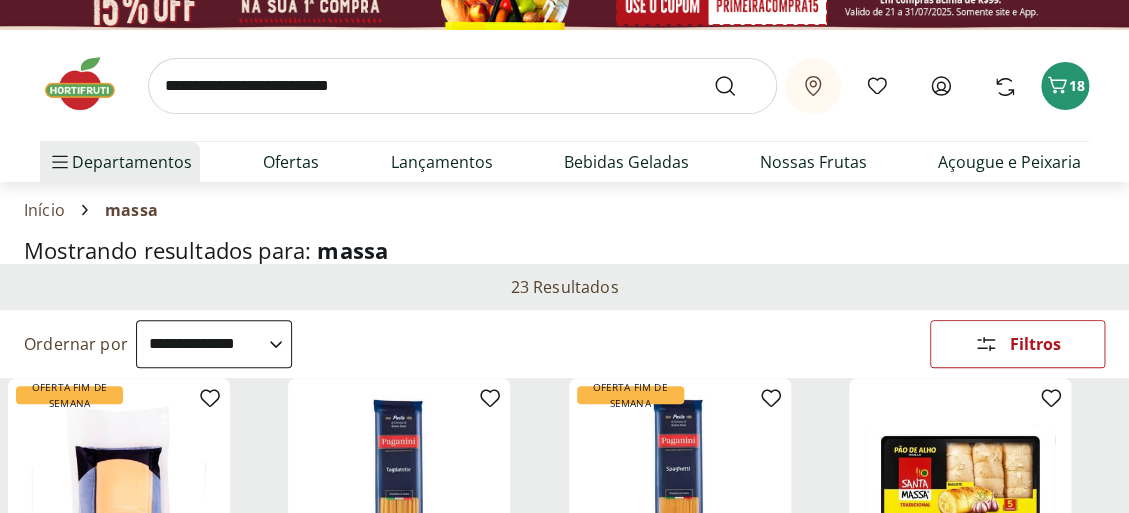 scroll, scrollTop: 0, scrollLeft: 0, axis: both 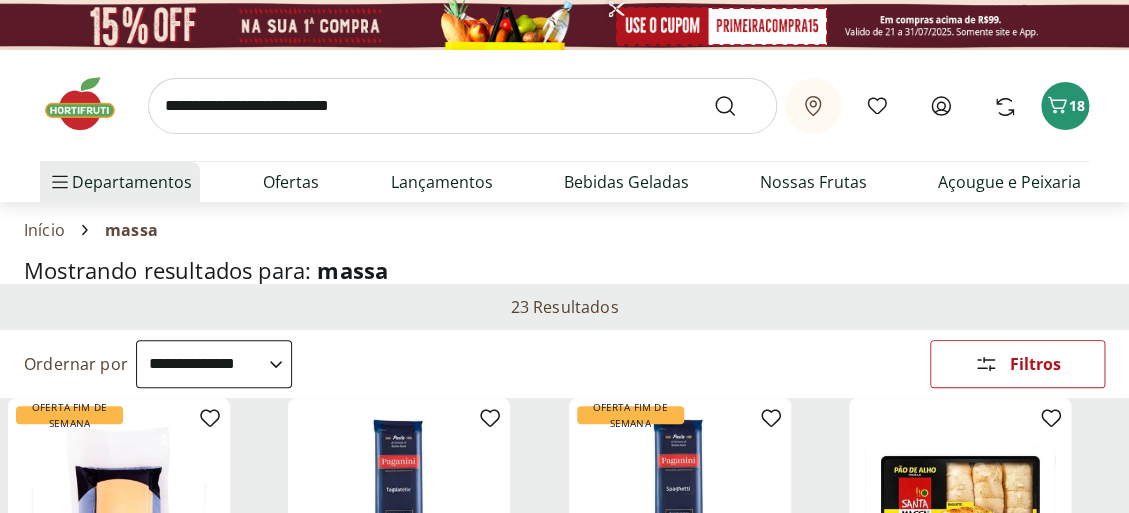 click at bounding box center [462, 106] 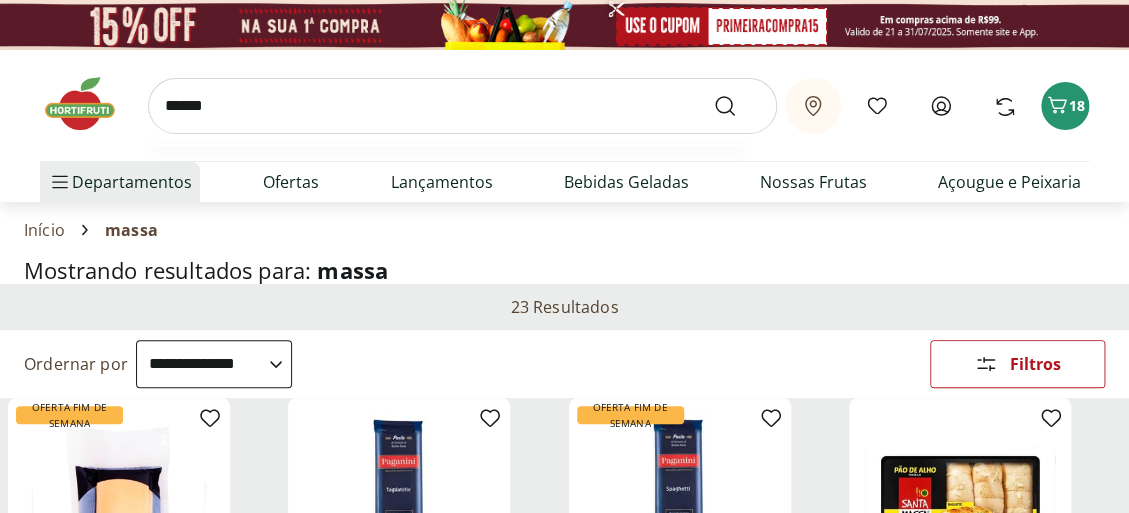 type on "******" 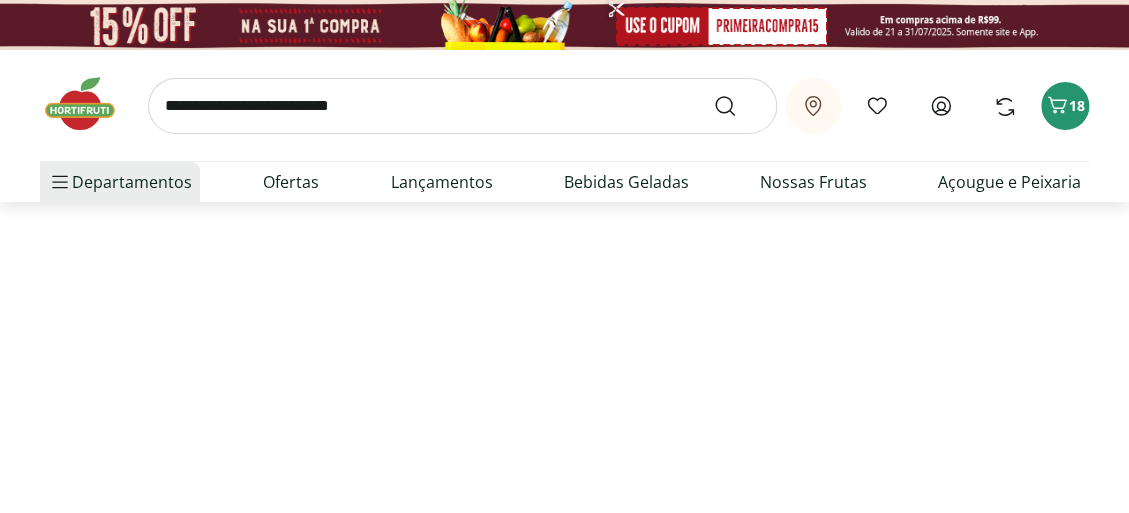 select on "**********" 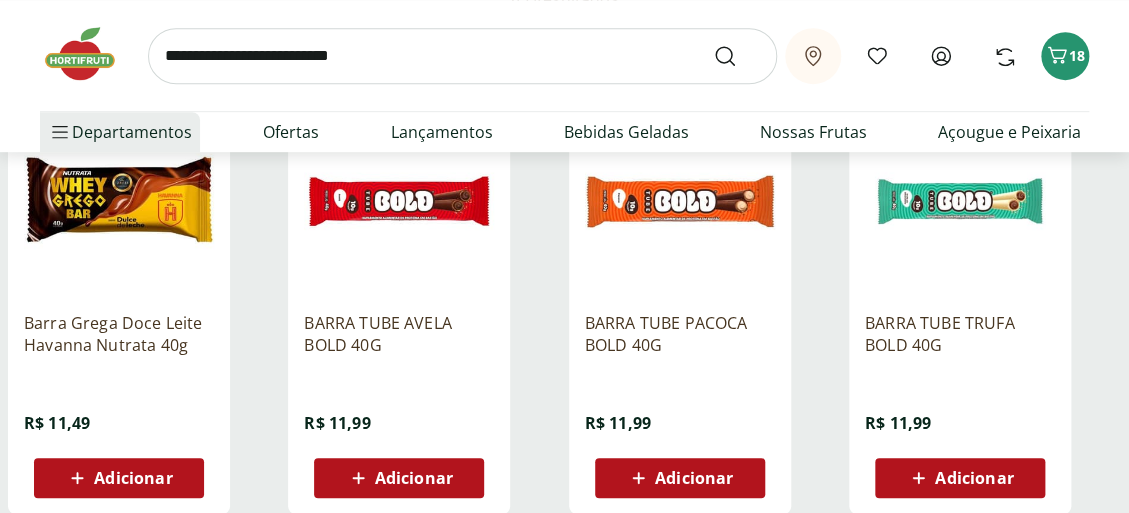 scroll, scrollTop: 0, scrollLeft: 0, axis: both 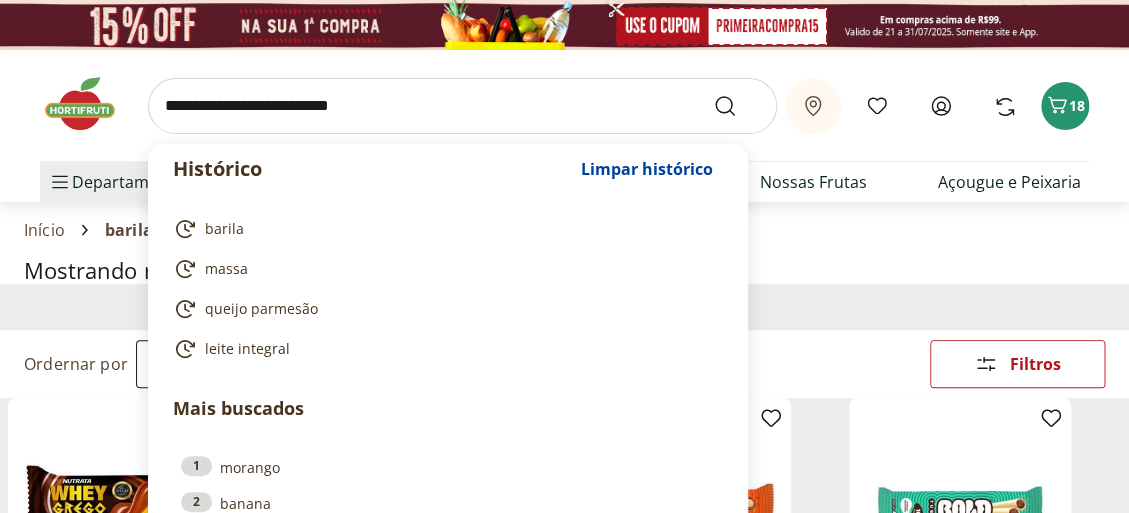 click at bounding box center (462, 106) 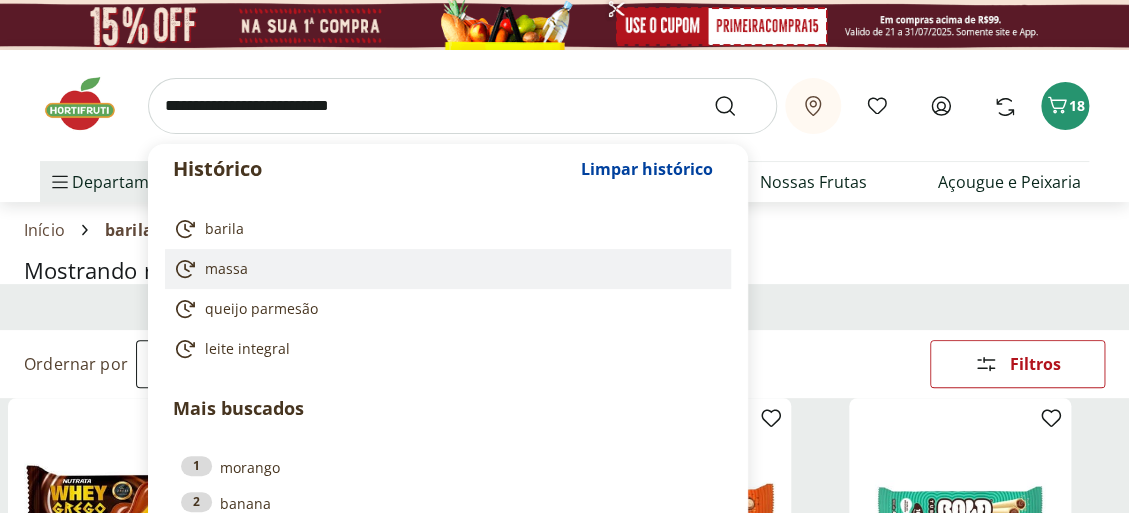 click on "massa" at bounding box center (226, 269) 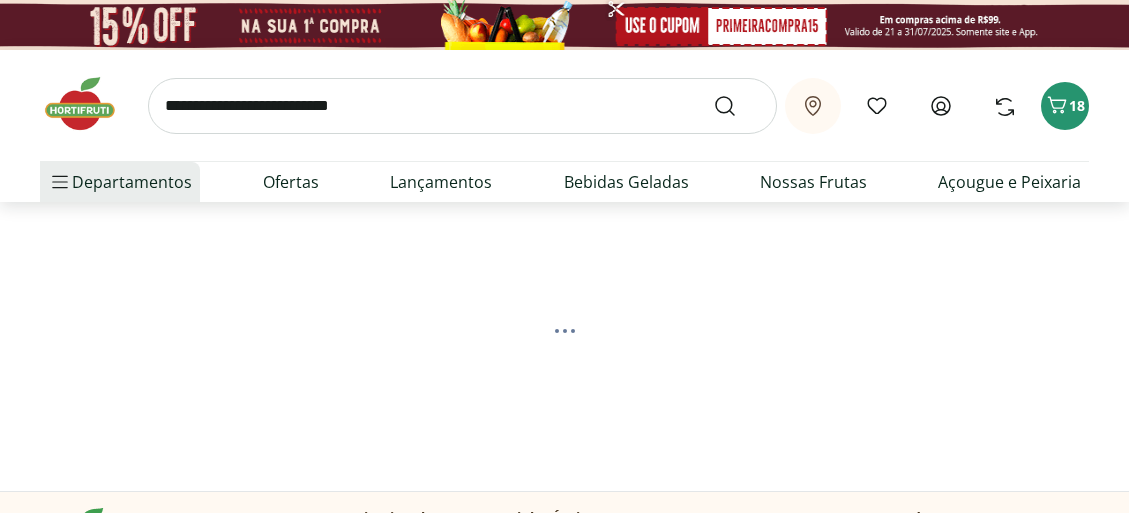 scroll, scrollTop: 0, scrollLeft: 0, axis: both 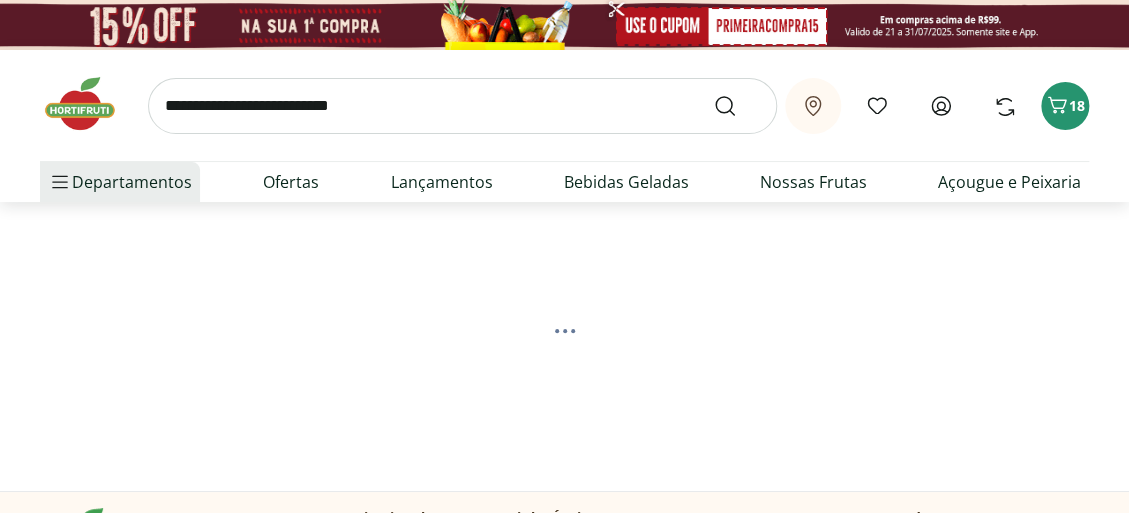 select on "**********" 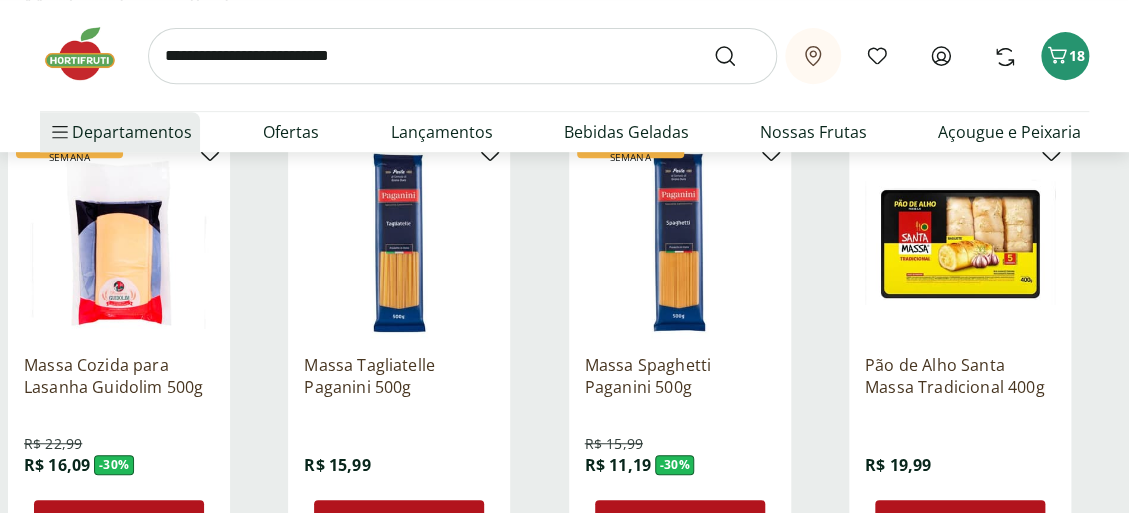 scroll, scrollTop: 400, scrollLeft: 0, axis: vertical 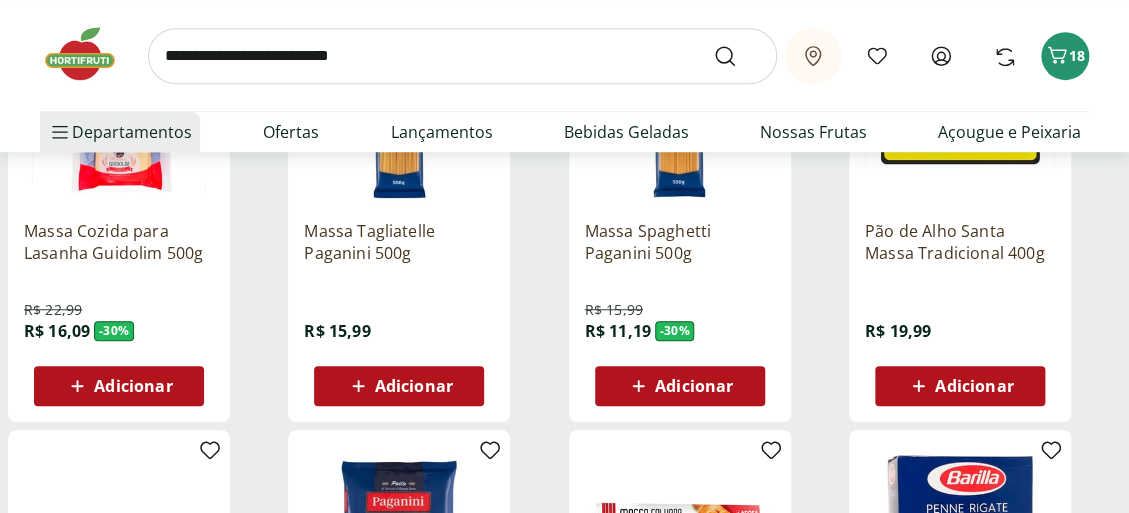 click on "Adicionar" at bounding box center [414, 386] 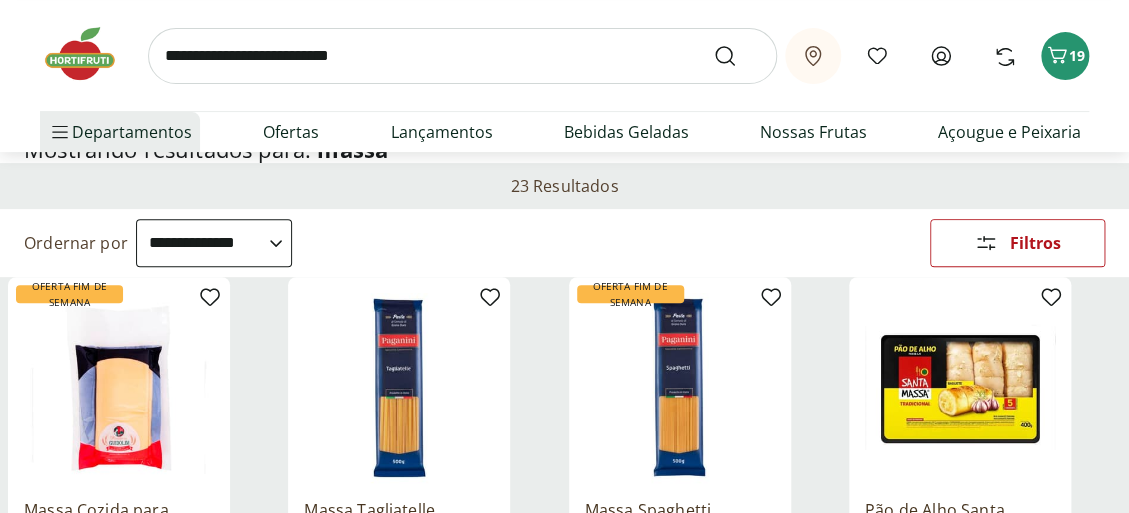 scroll, scrollTop: 0, scrollLeft: 0, axis: both 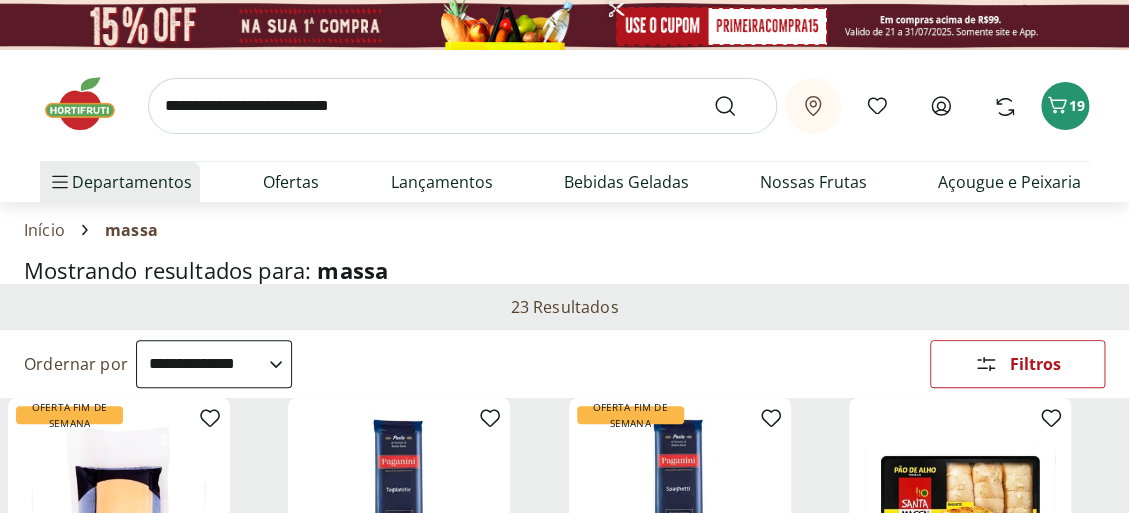 click at bounding box center [462, 106] 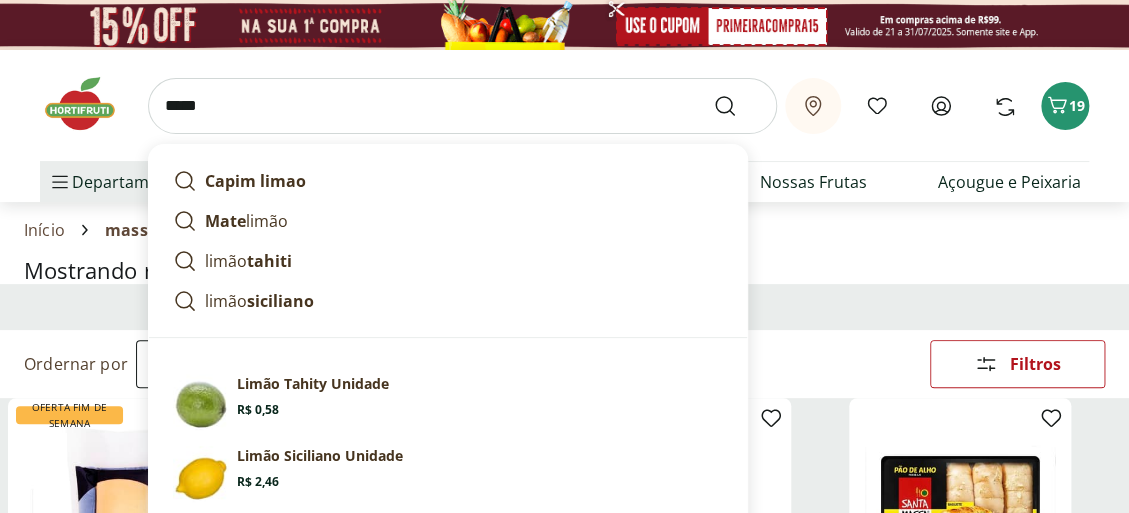 type on "*****" 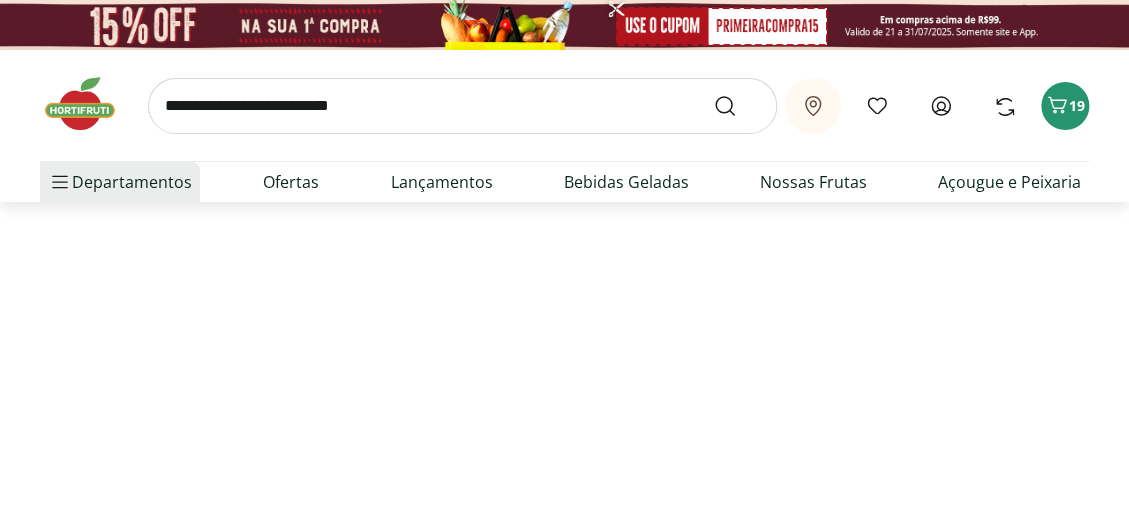 select on "**********" 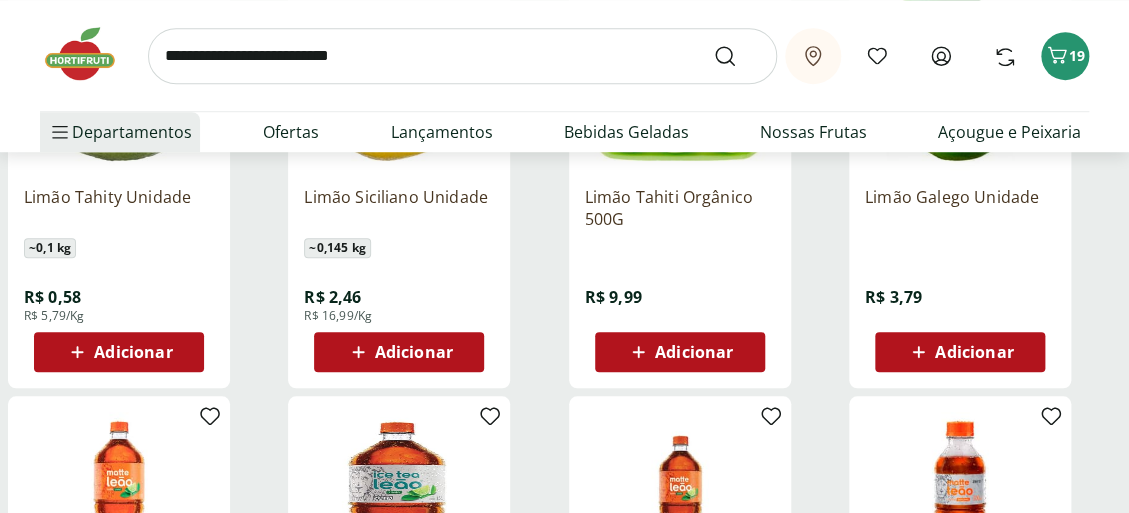 scroll, scrollTop: 400, scrollLeft: 0, axis: vertical 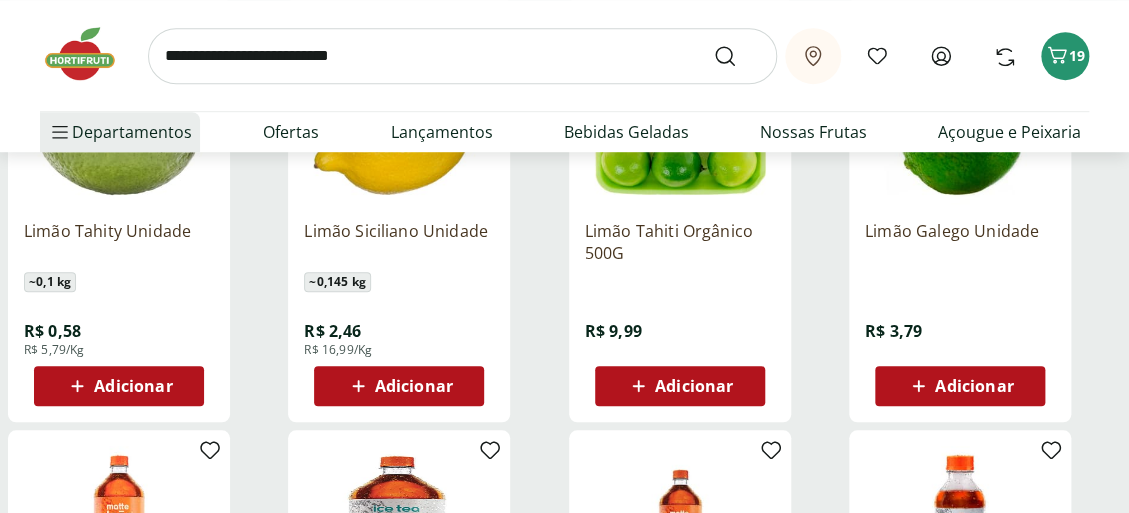 click on "Adicionar" at bounding box center (133, 386) 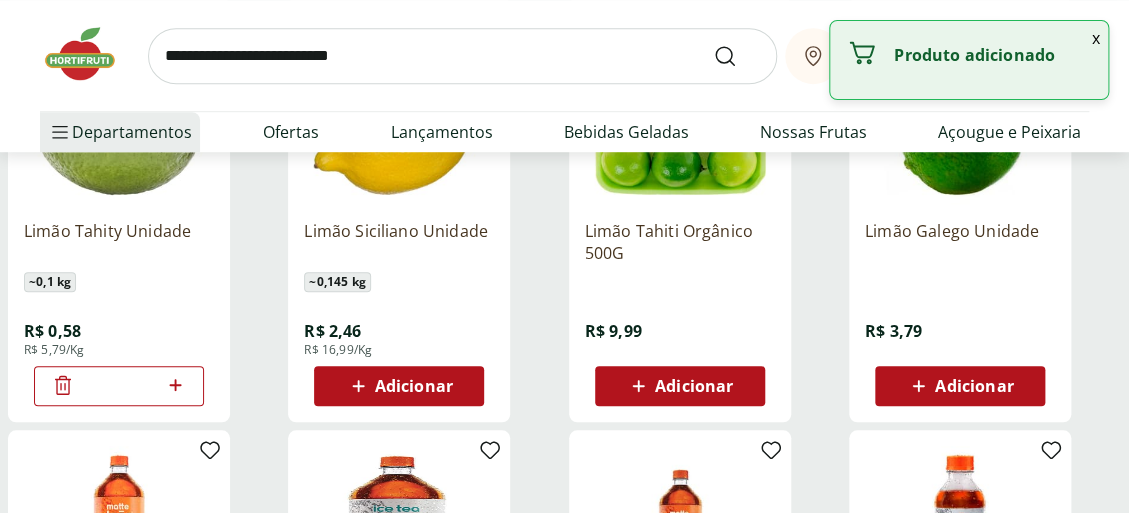 click 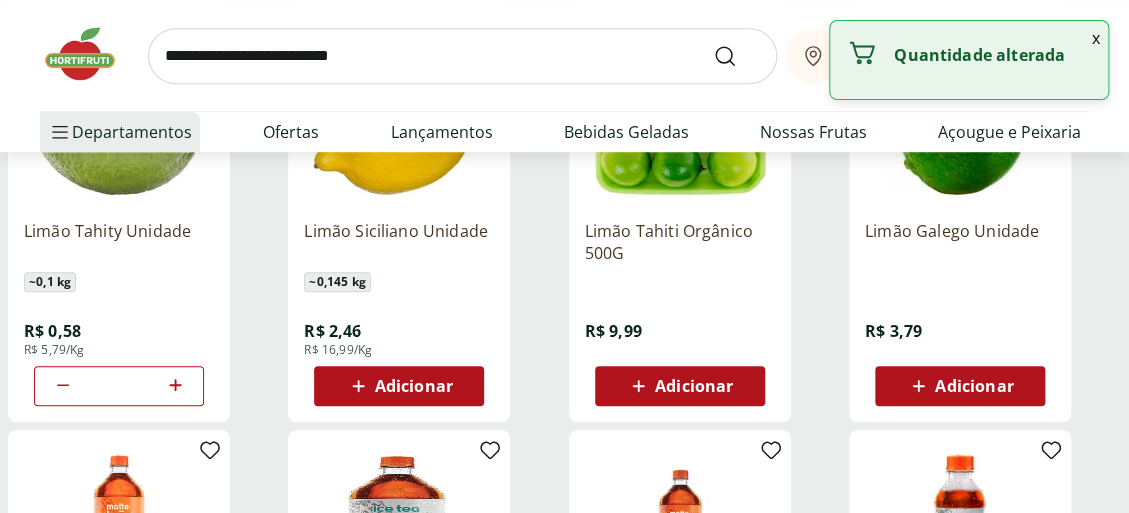 click 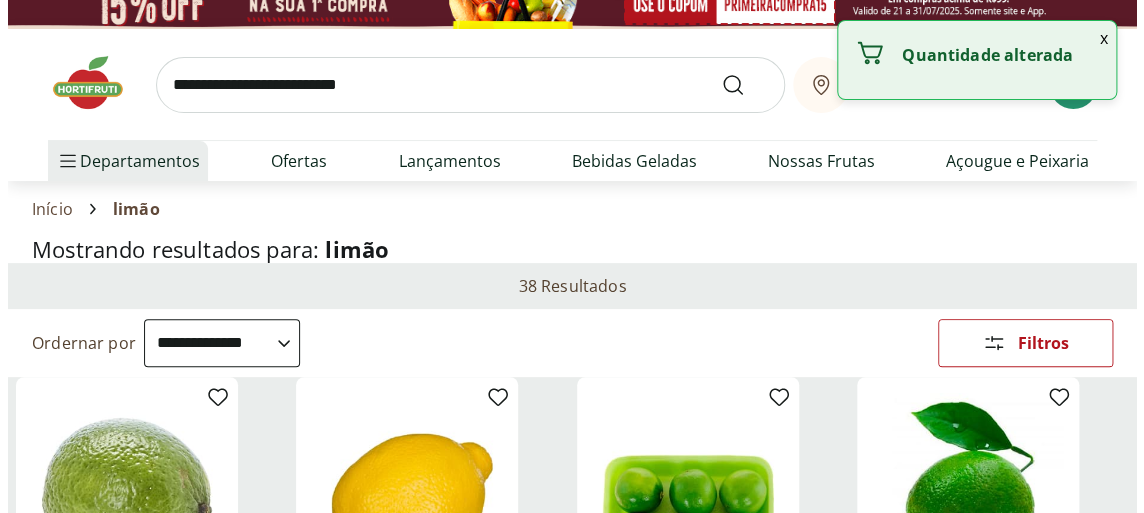 scroll, scrollTop: 0, scrollLeft: 0, axis: both 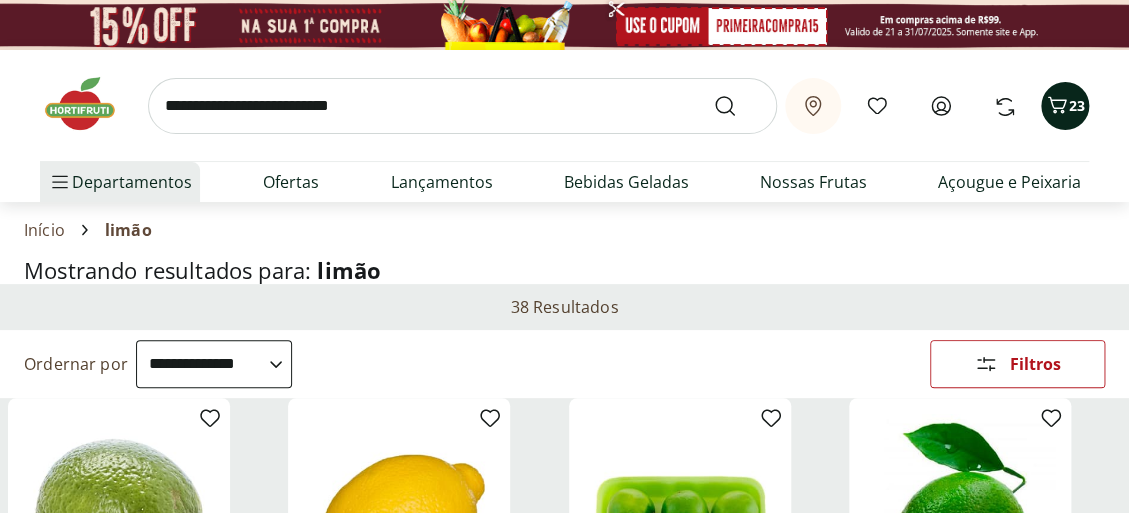 click 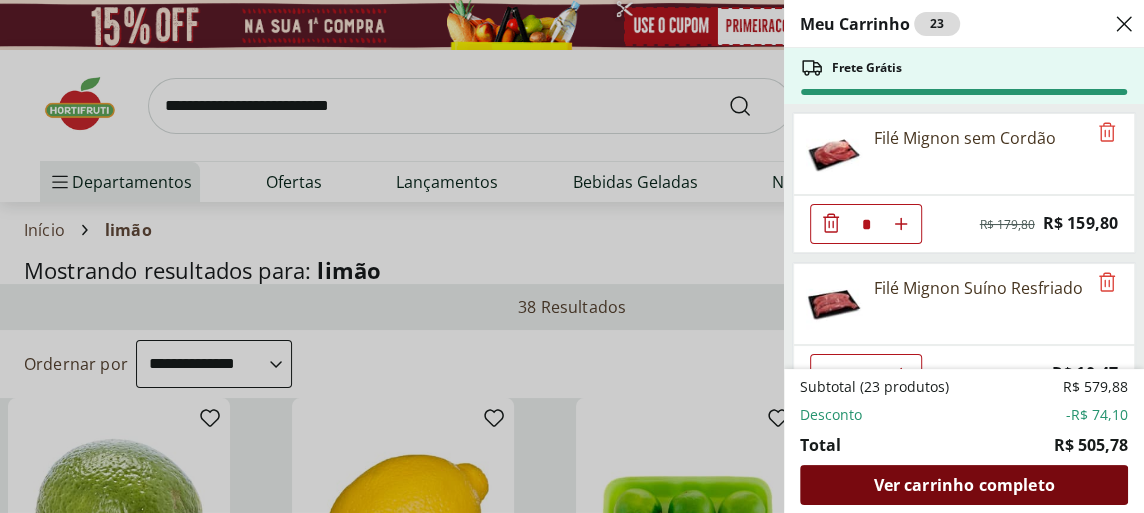 click on "Ver carrinho completo" at bounding box center (963, 485) 